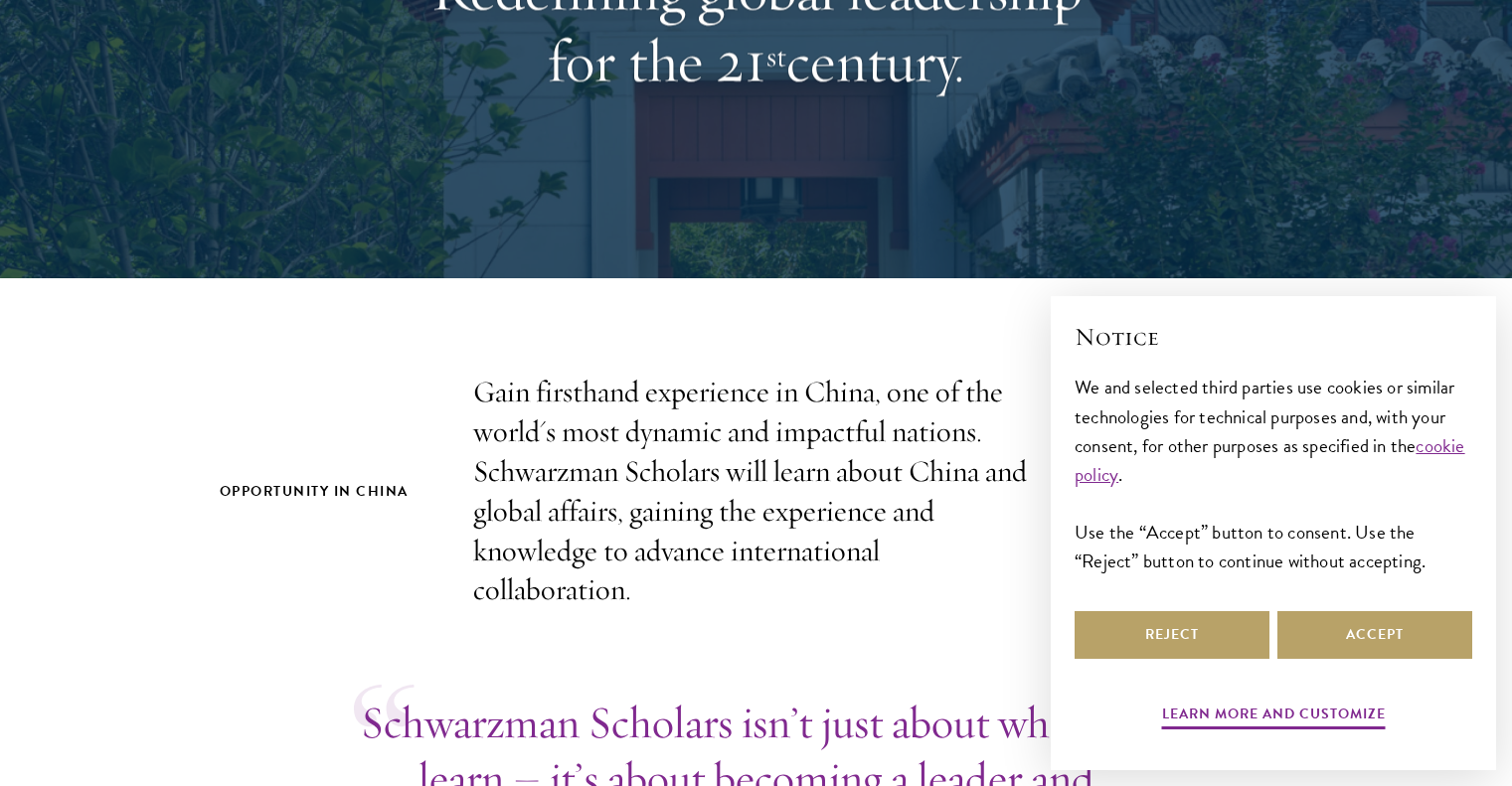 scroll, scrollTop: 339, scrollLeft: 0, axis: vertical 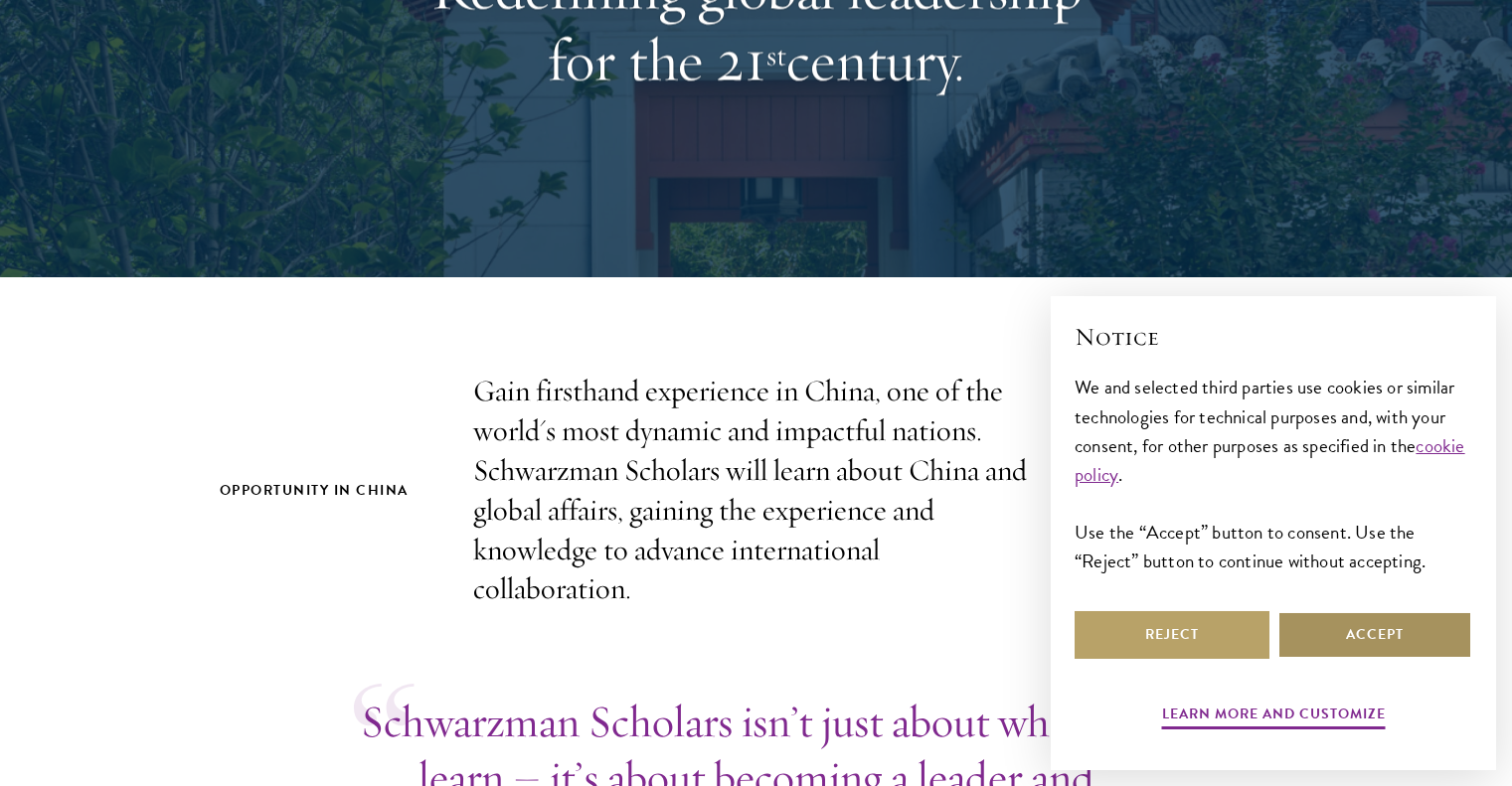 click on "Accept" at bounding box center (1375, 635) 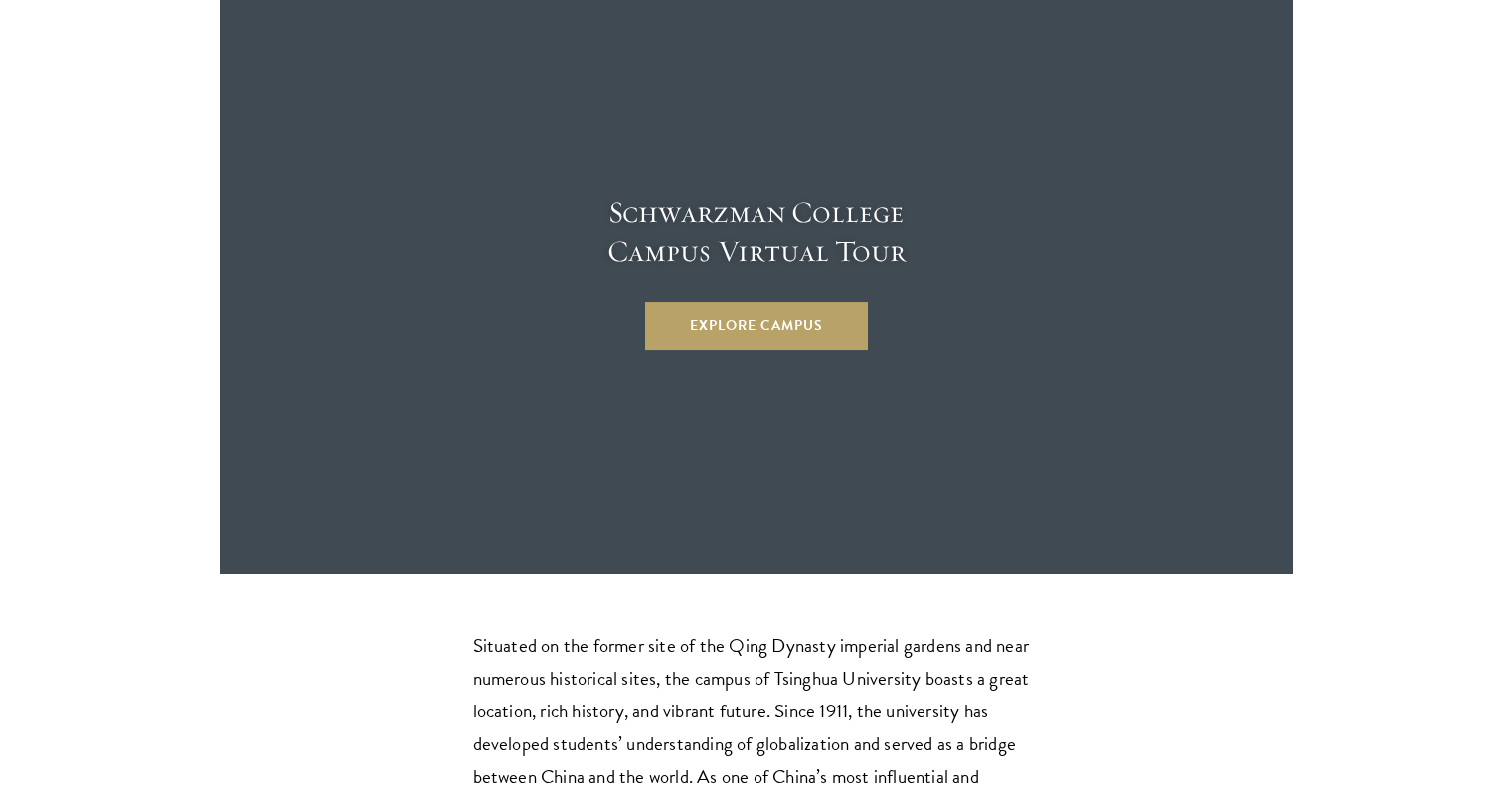 scroll, scrollTop: 5235, scrollLeft: 0, axis: vertical 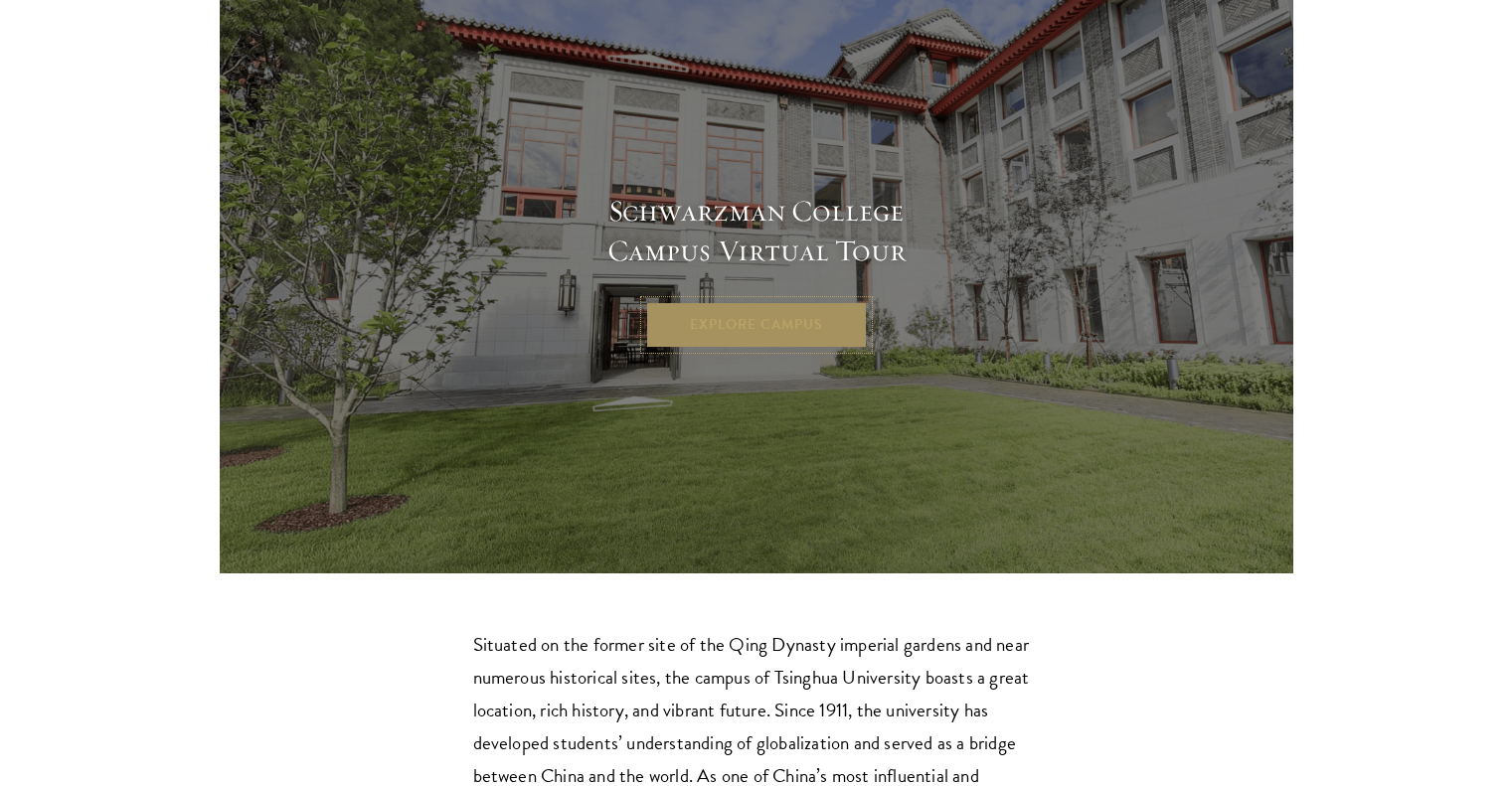 click on "Explore Campus" at bounding box center (756, 325) 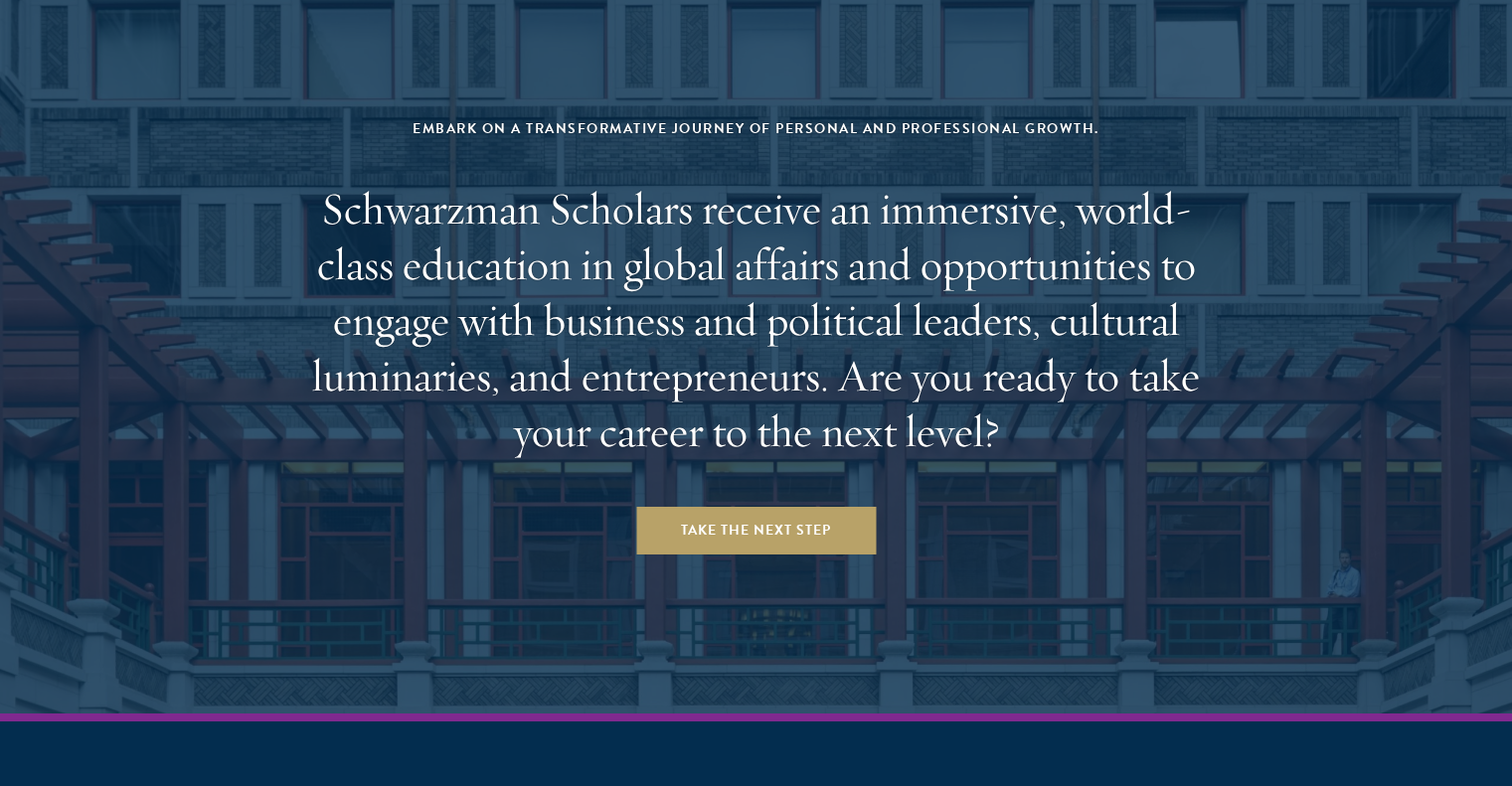 scroll, scrollTop: 7993, scrollLeft: 0, axis: vertical 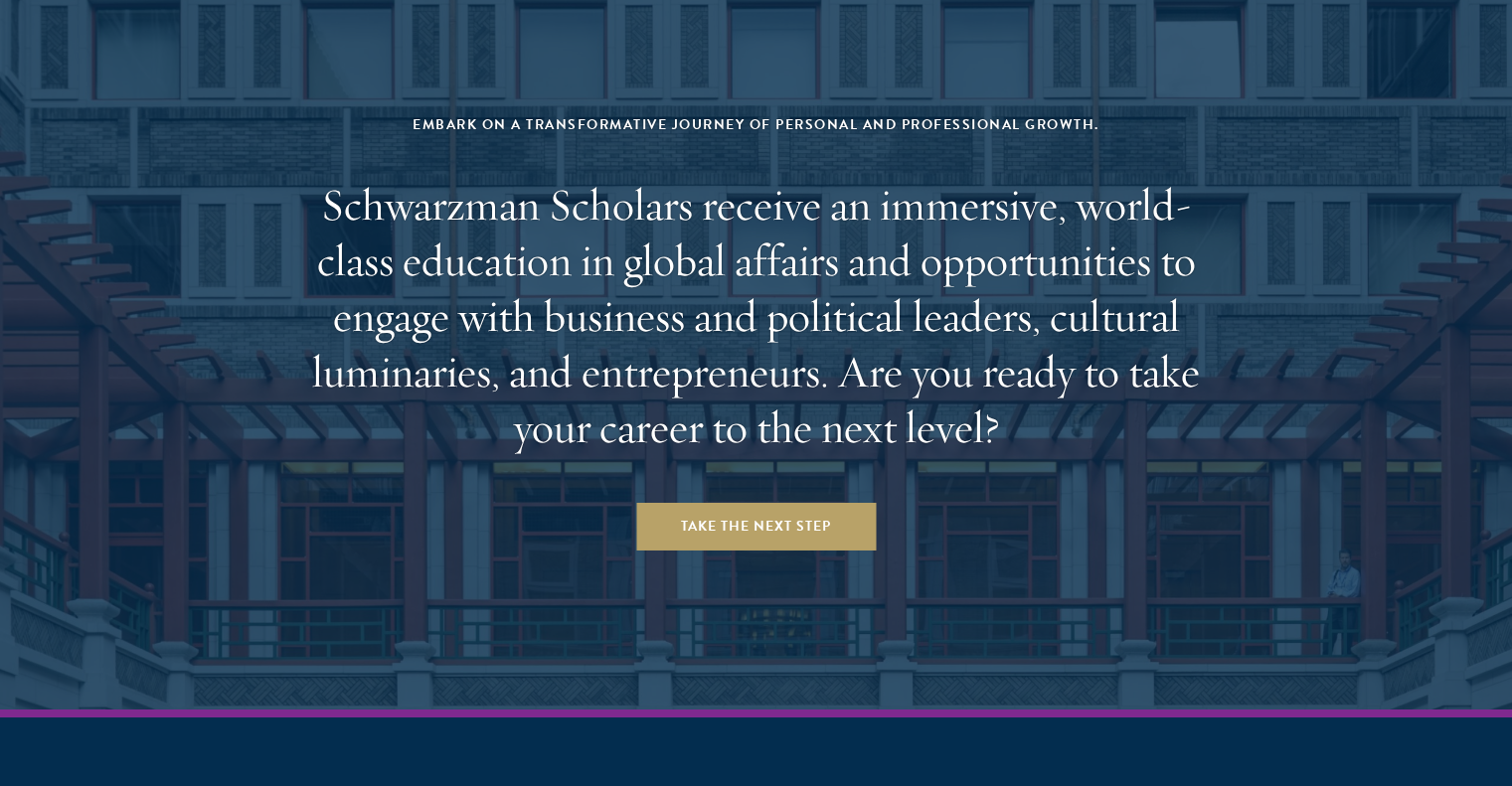 click on "Schwarzman Scholars receive an immersive, world-class education in global affairs and opportunities to engage with business and political leaders, cultural luminaries, and entrepreneurs. Are you ready to take your career to the next level?" at bounding box center (756, 316) 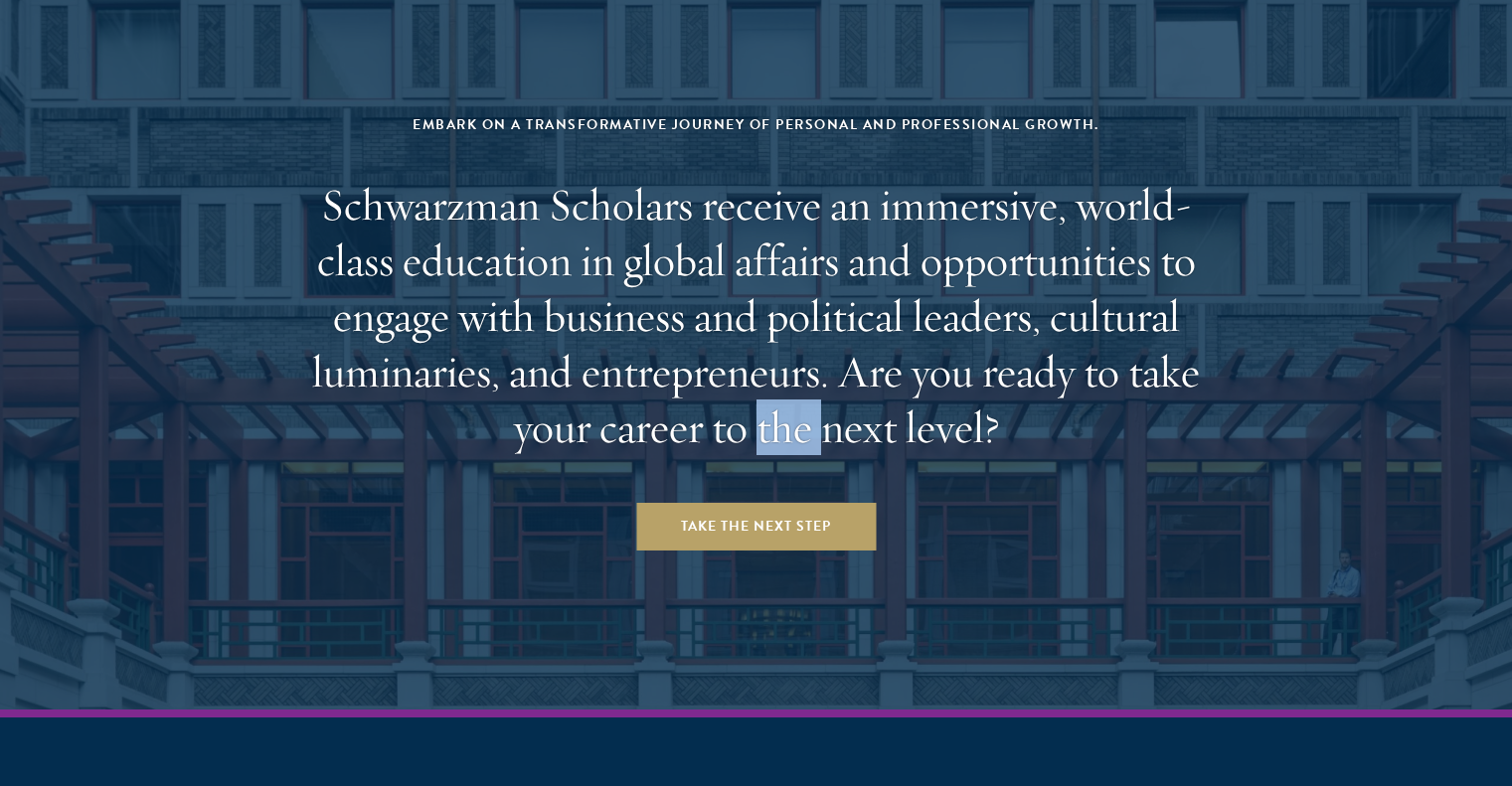 click on "Schwarzman Scholars receive an immersive, world-class education in global affairs and opportunities to engage with business and political leaders, cultural luminaries, and entrepreneurs. Are you ready to take your career to the next level?" at bounding box center (756, 316) 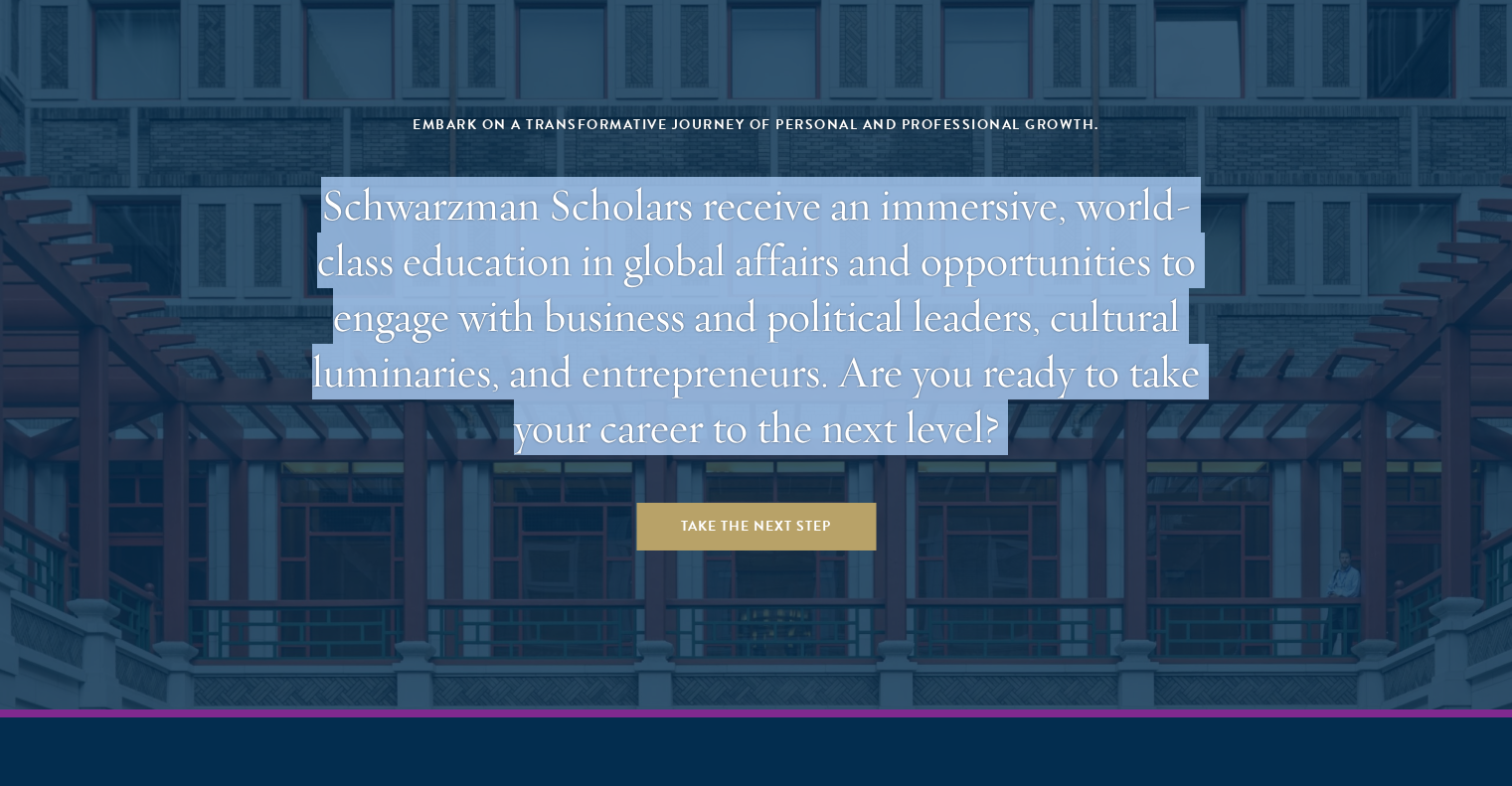 click on "Schwarzman Scholars receive an immersive, world-class education in global affairs and opportunities to engage with business and political leaders, cultural luminaries, and entrepreneurs. Are you ready to take your career to the next level?" at bounding box center (756, 316) 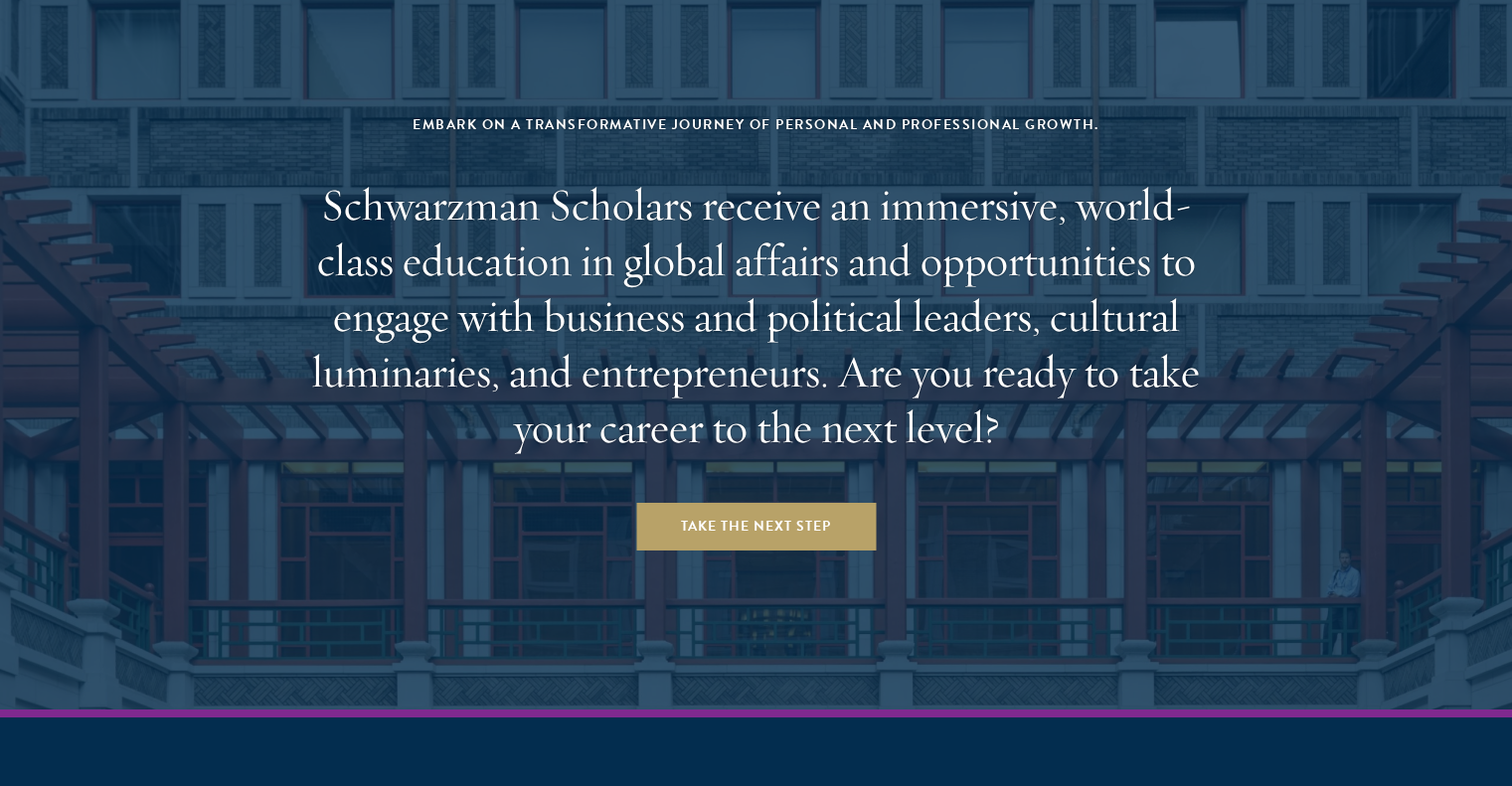 scroll, scrollTop: 8278, scrollLeft: 0, axis: vertical 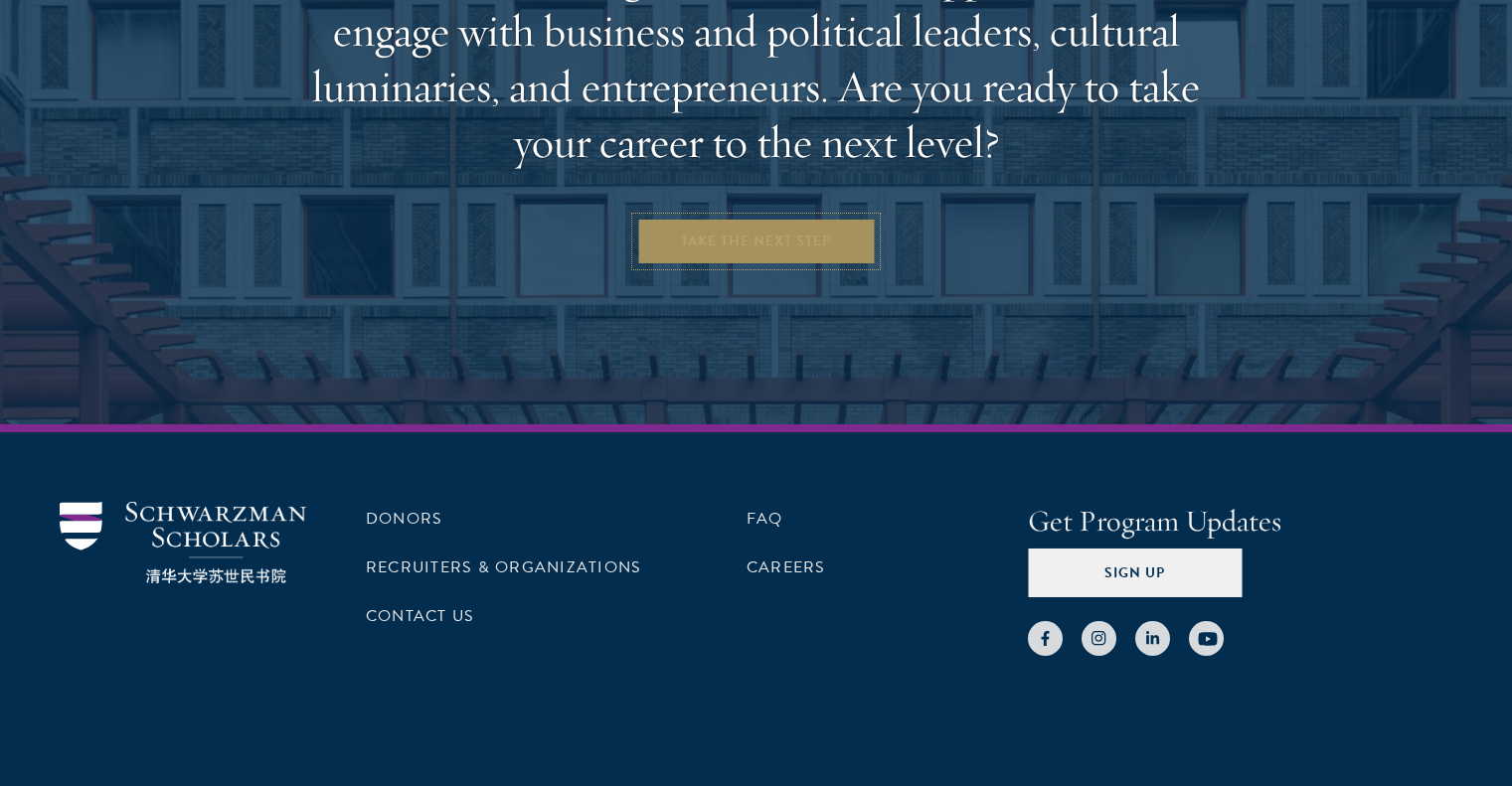click on "Take the Next Step" at bounding box center (756, 241) 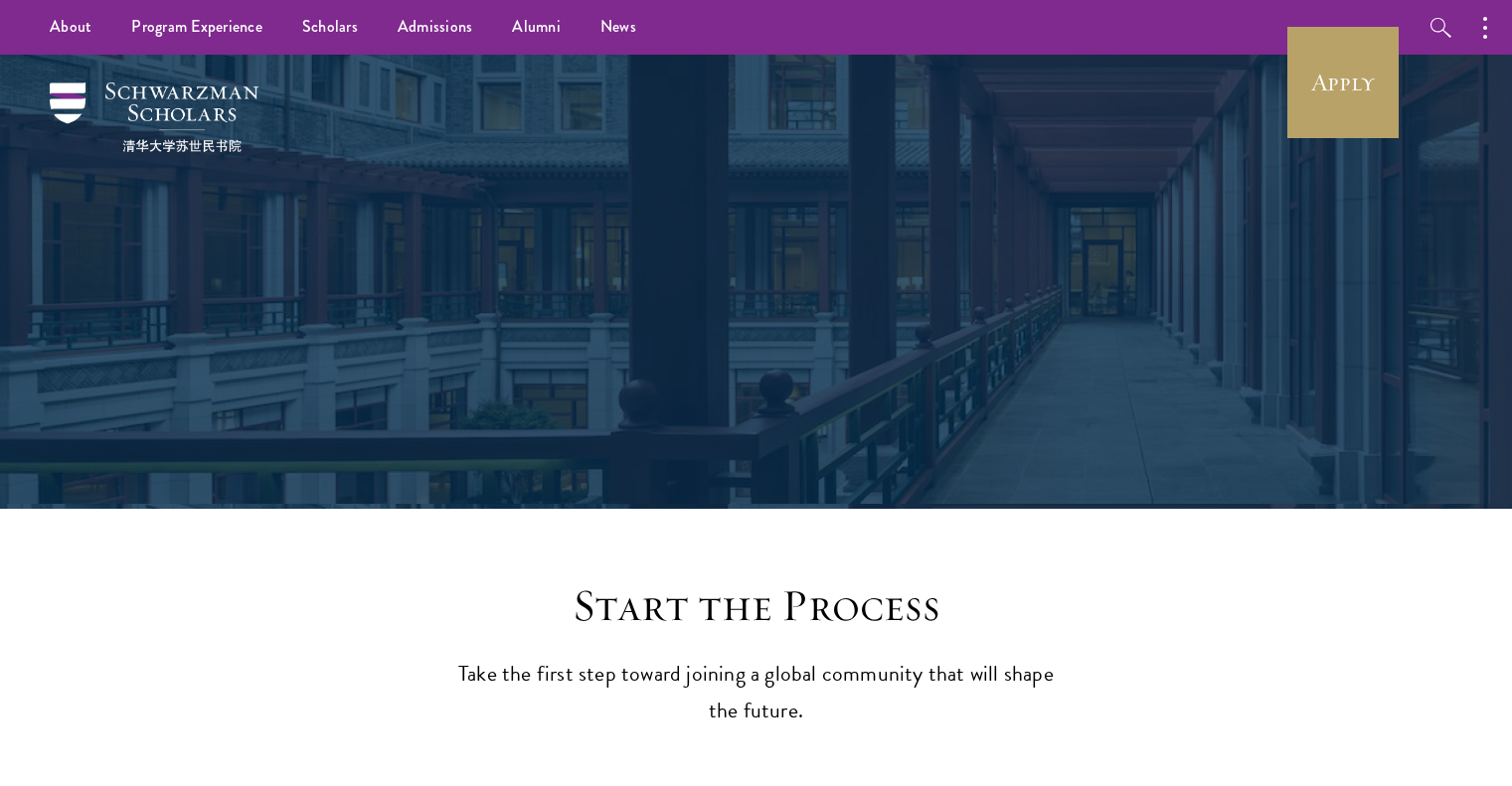 scroll, scrollTop: 0, scrollLeft: 0, axis: both 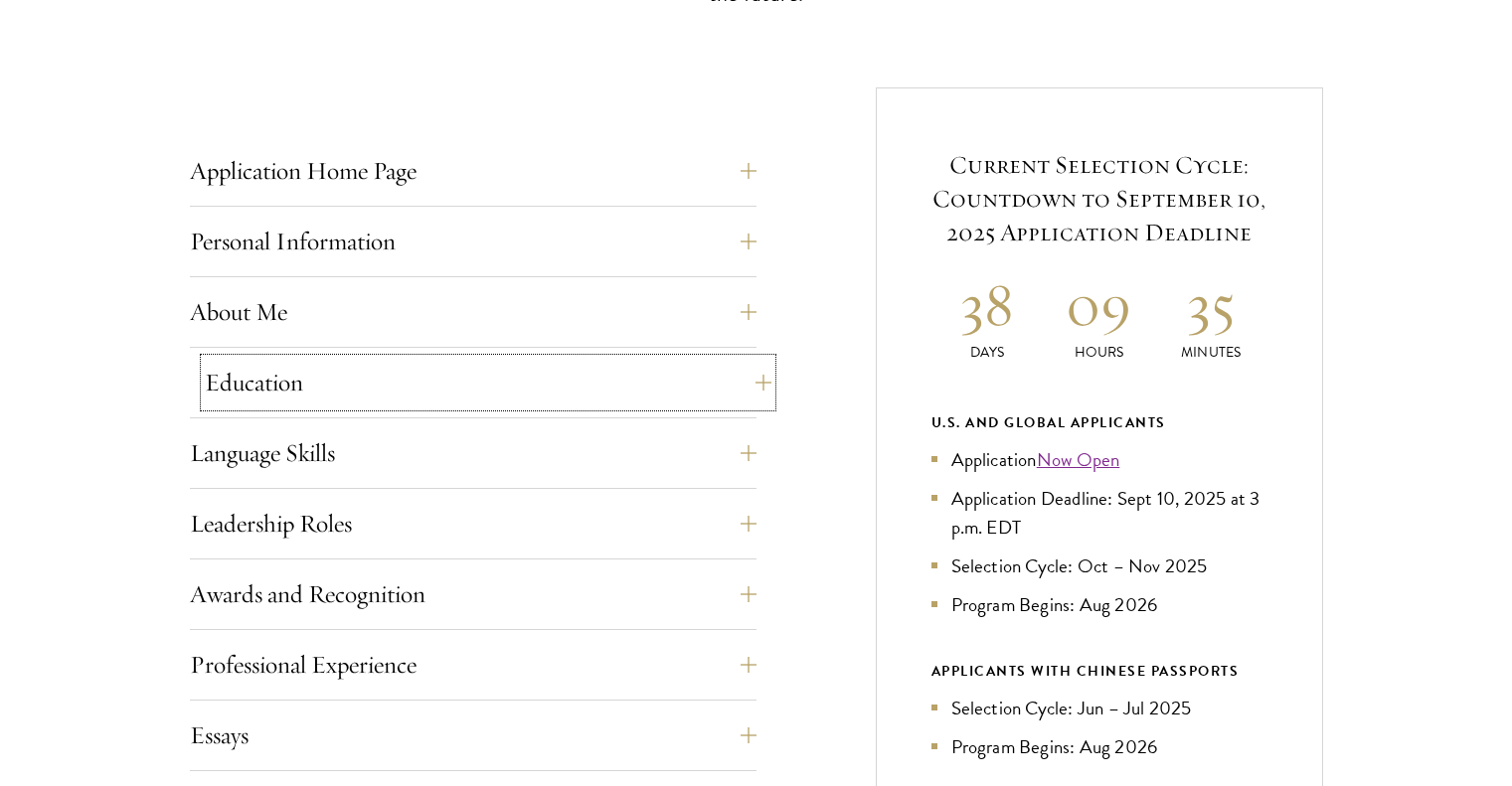 click on "Education" at bounding box center [488, 383] 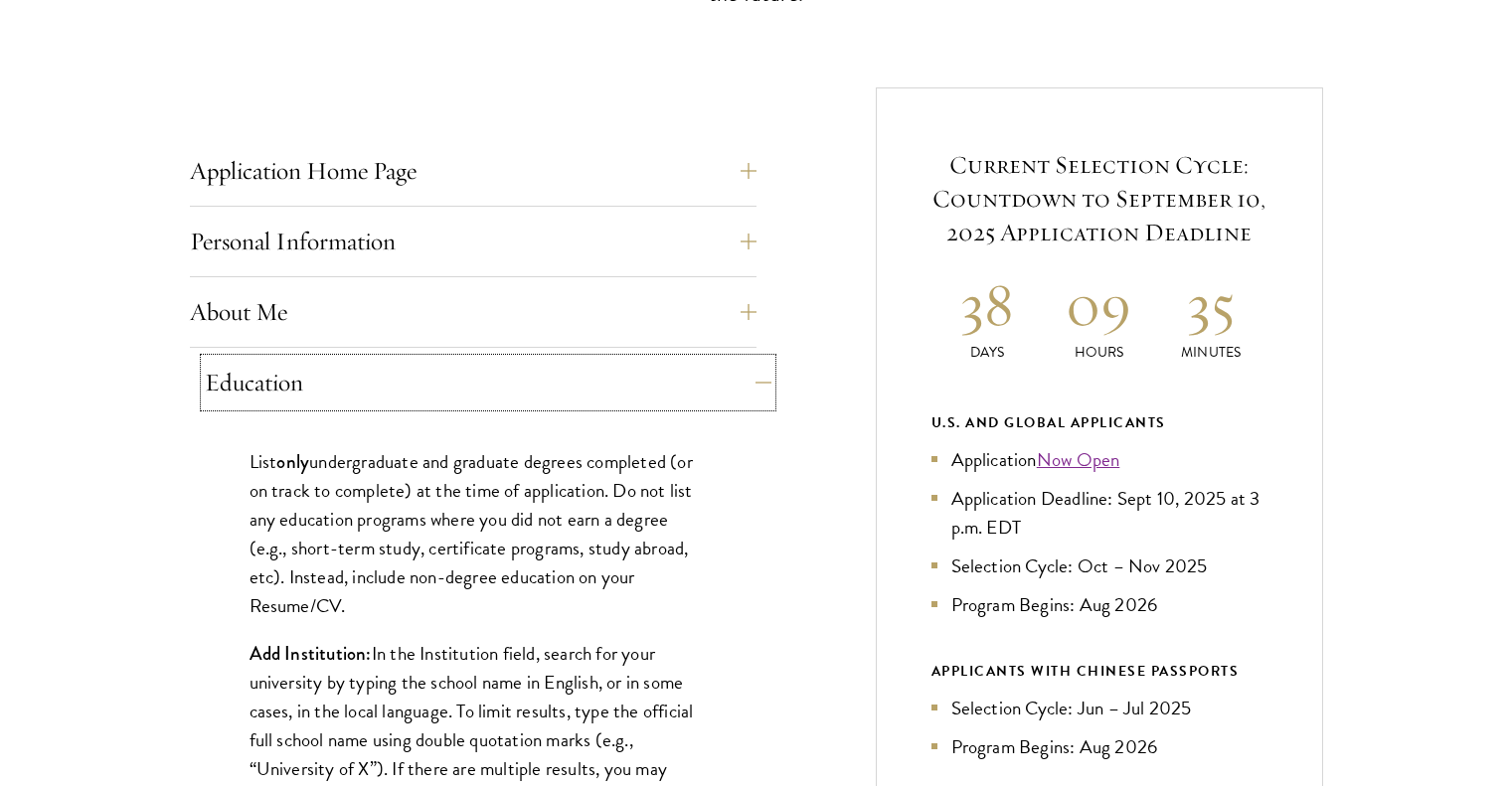 click on "Education" at bounding box center (488, 383) 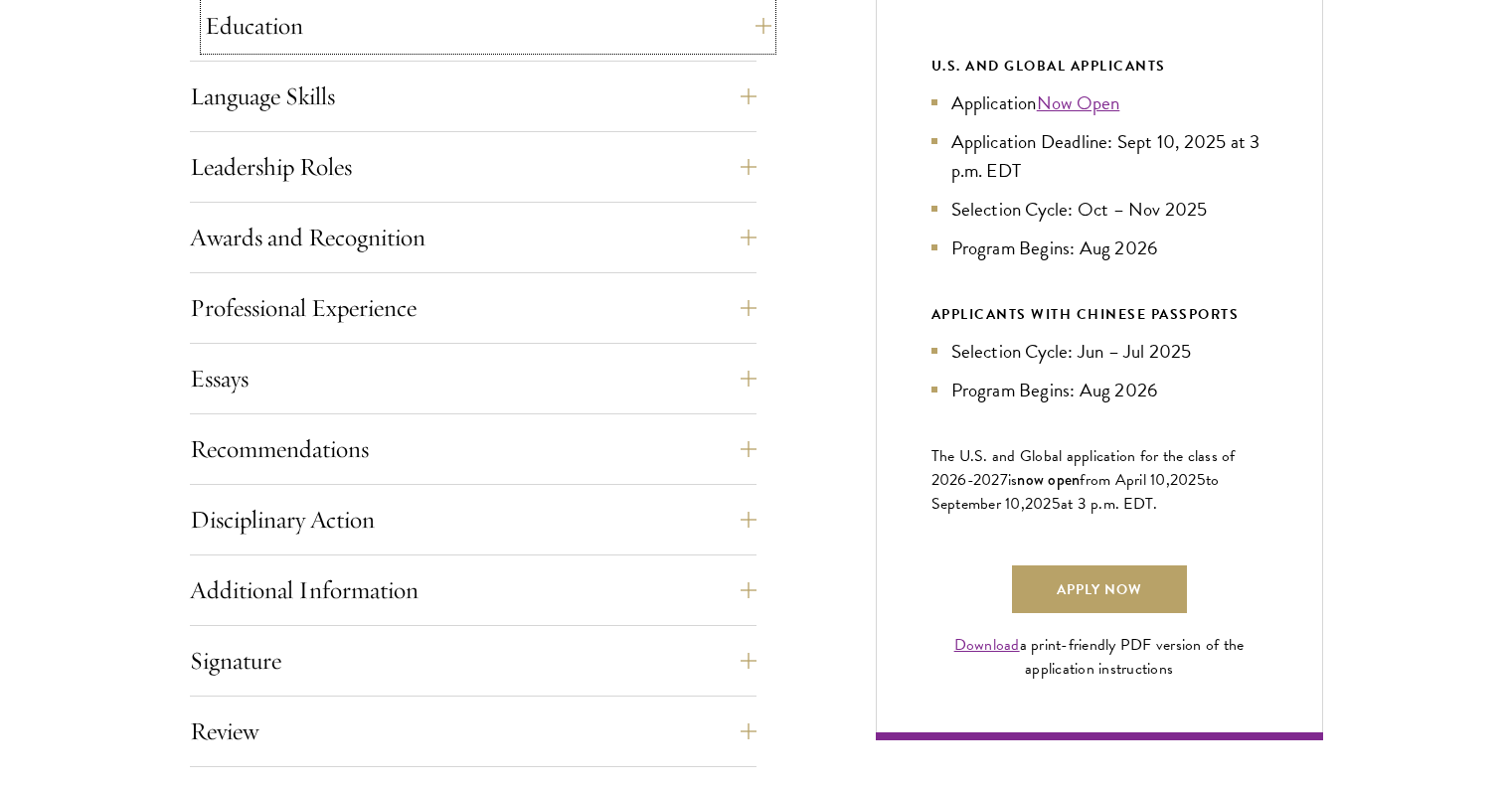 scroll, scrollTop: 1074, scrollLeft: 0, axis: vertical 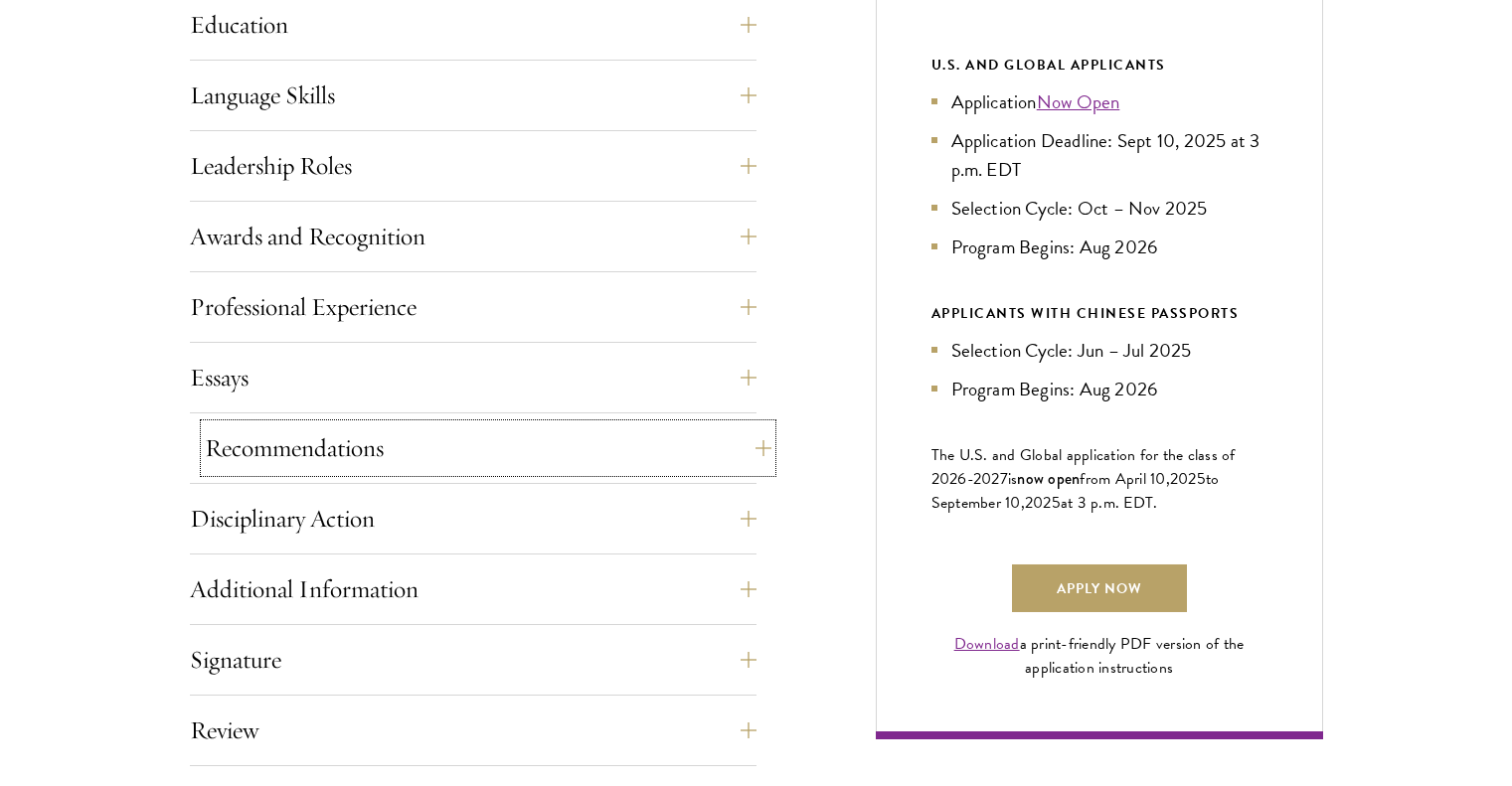 click on "Recommendations" at bounding box center [488, 448] 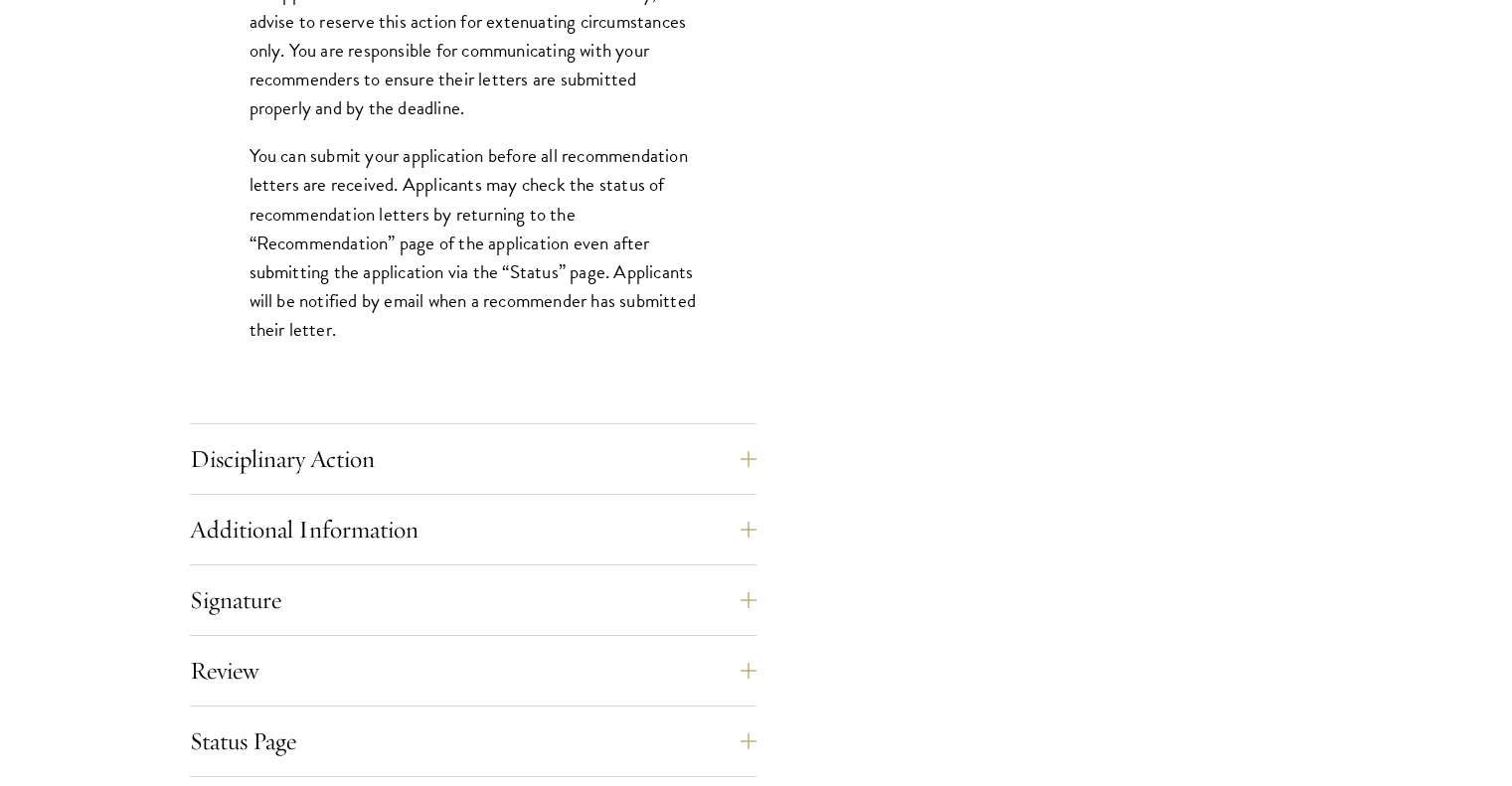 scroll, scrollTop: 2873, scrollLeft: 0, axis: vertical 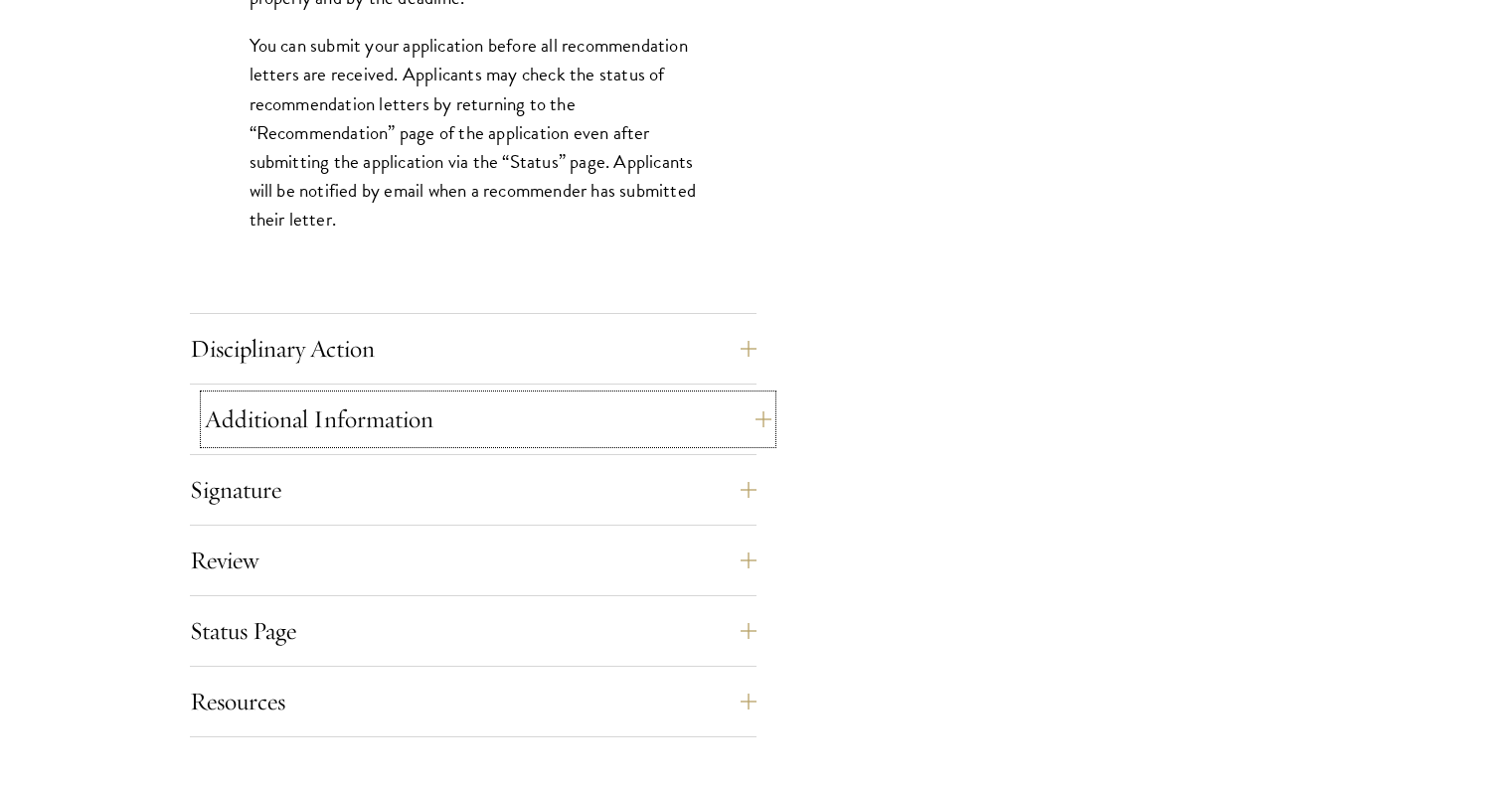 click on "Additional Information" at bounding box center [488, 419] 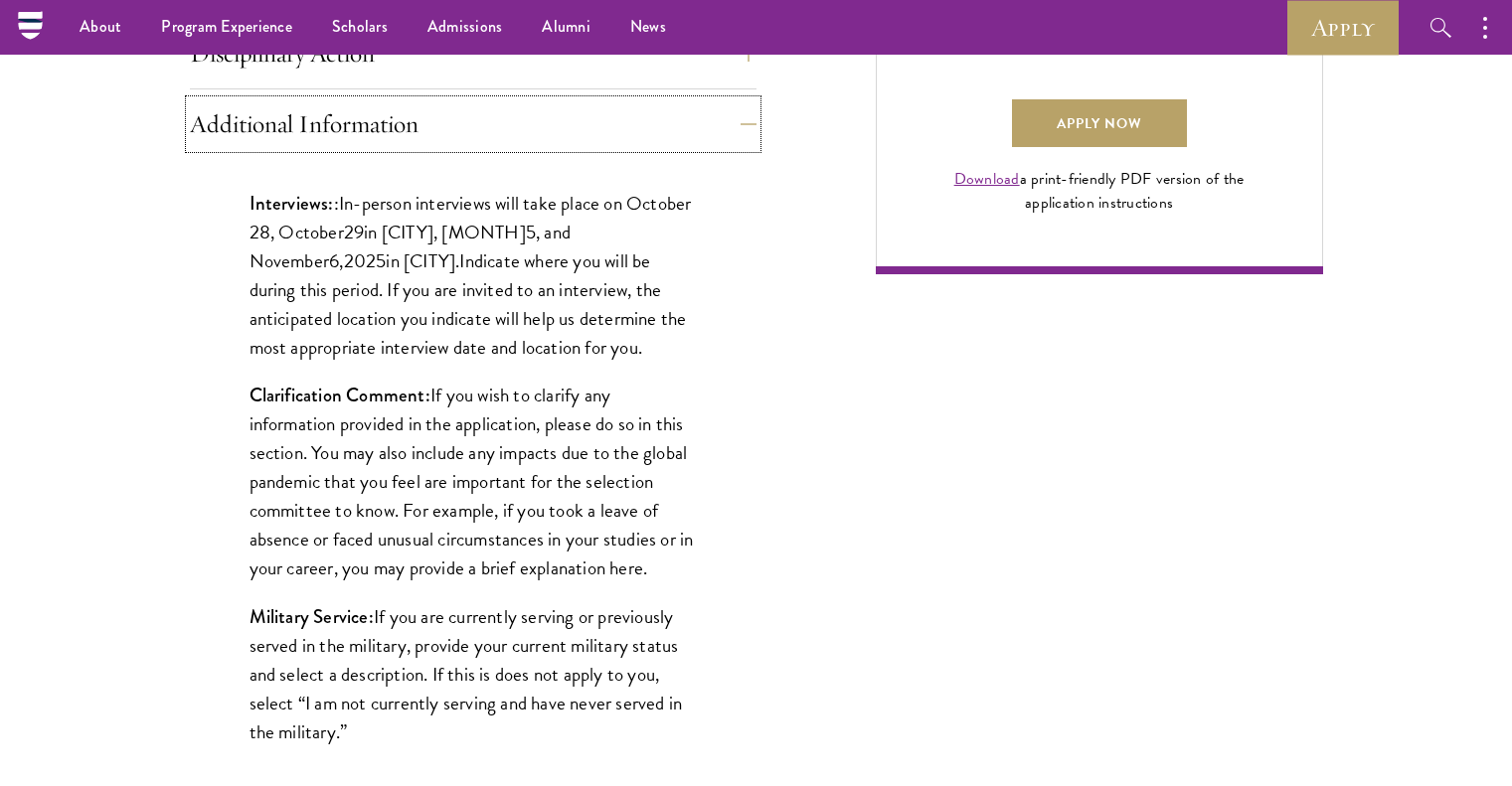 scroll, scrollTop: 1538, scrollLeft: 0, axis: vertical 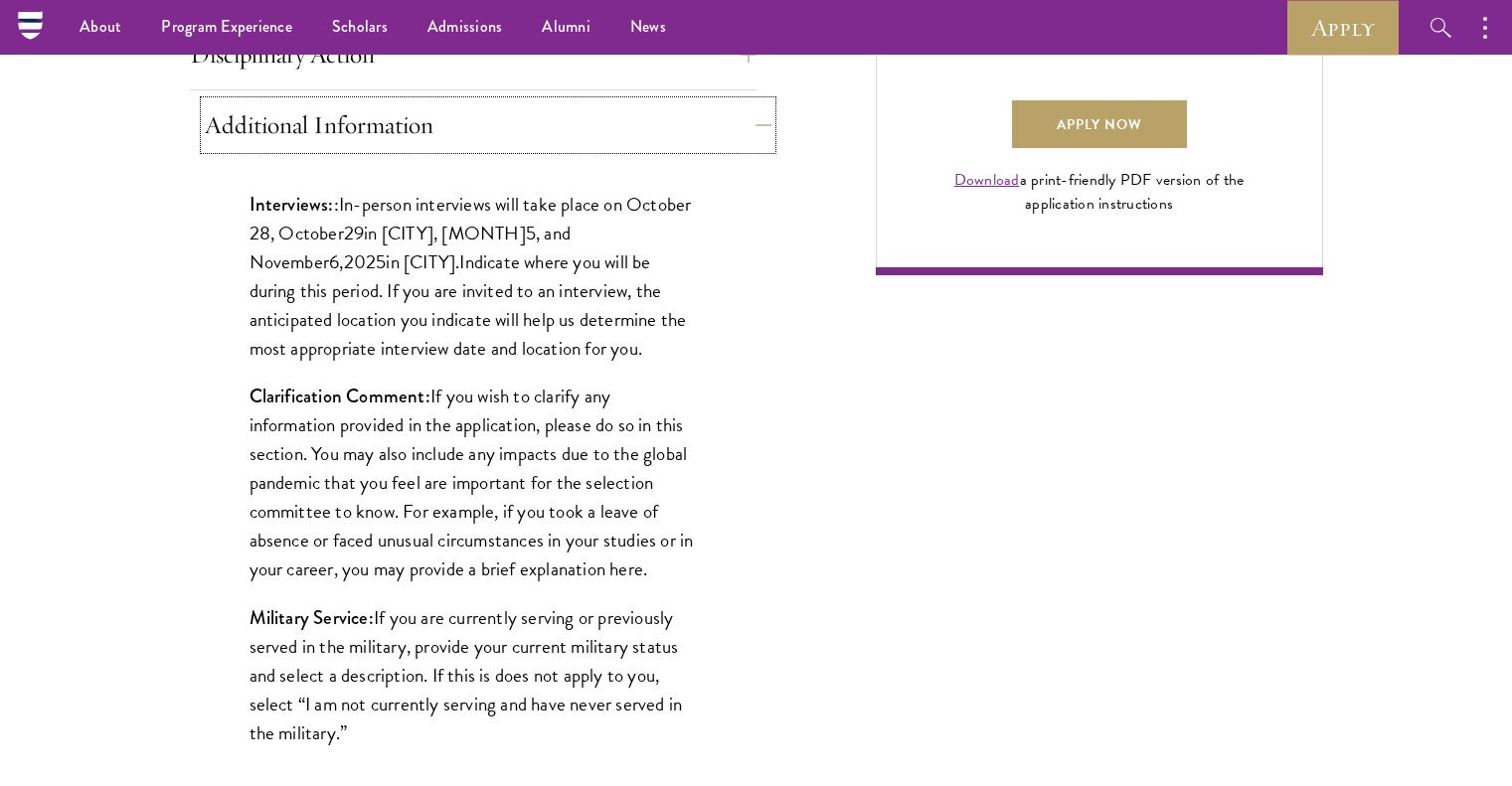 click on "Additional Information" at bounding box center (488, 125) 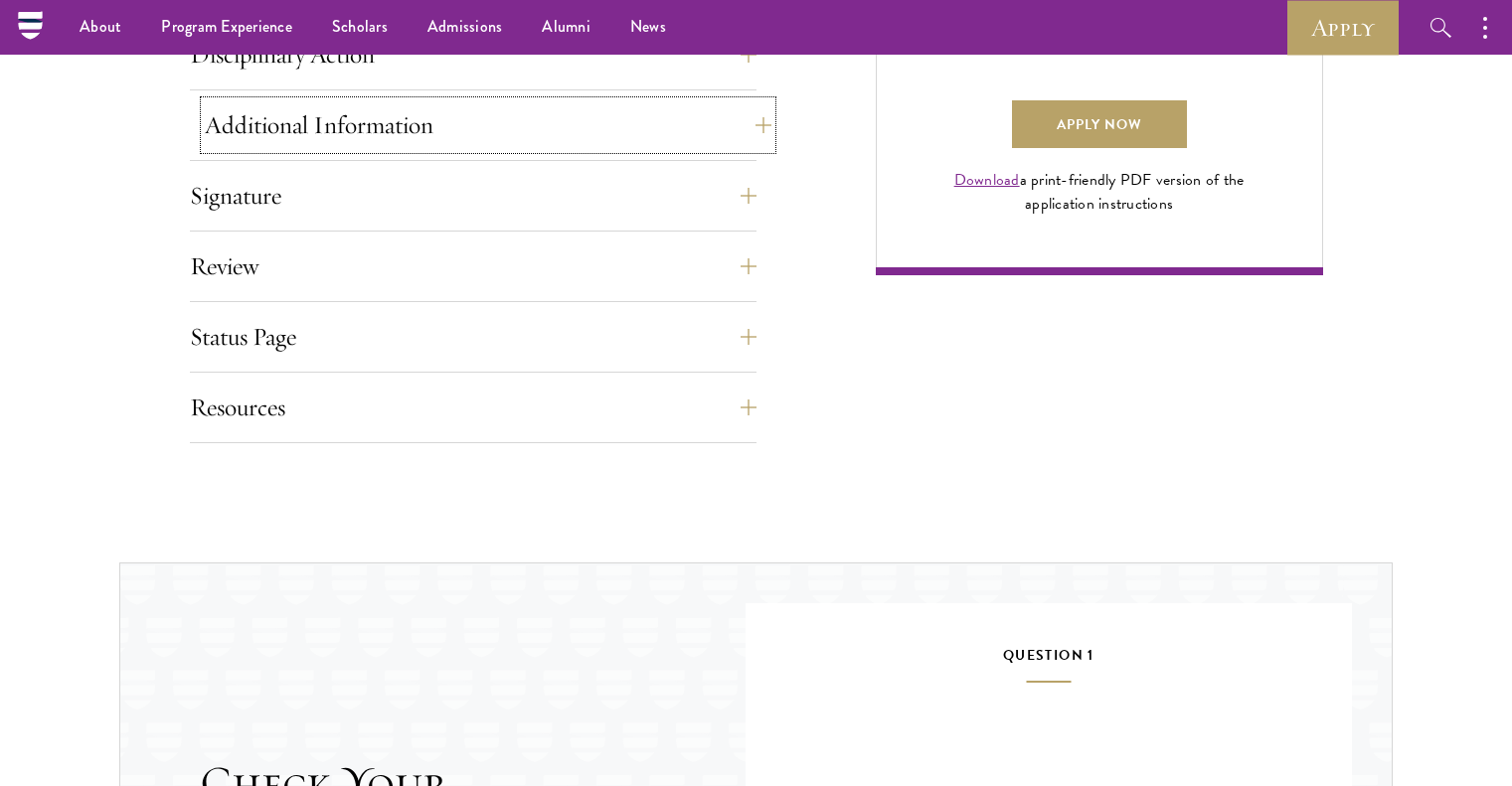 click on "Additional Information" at bounding box center (488, 125) 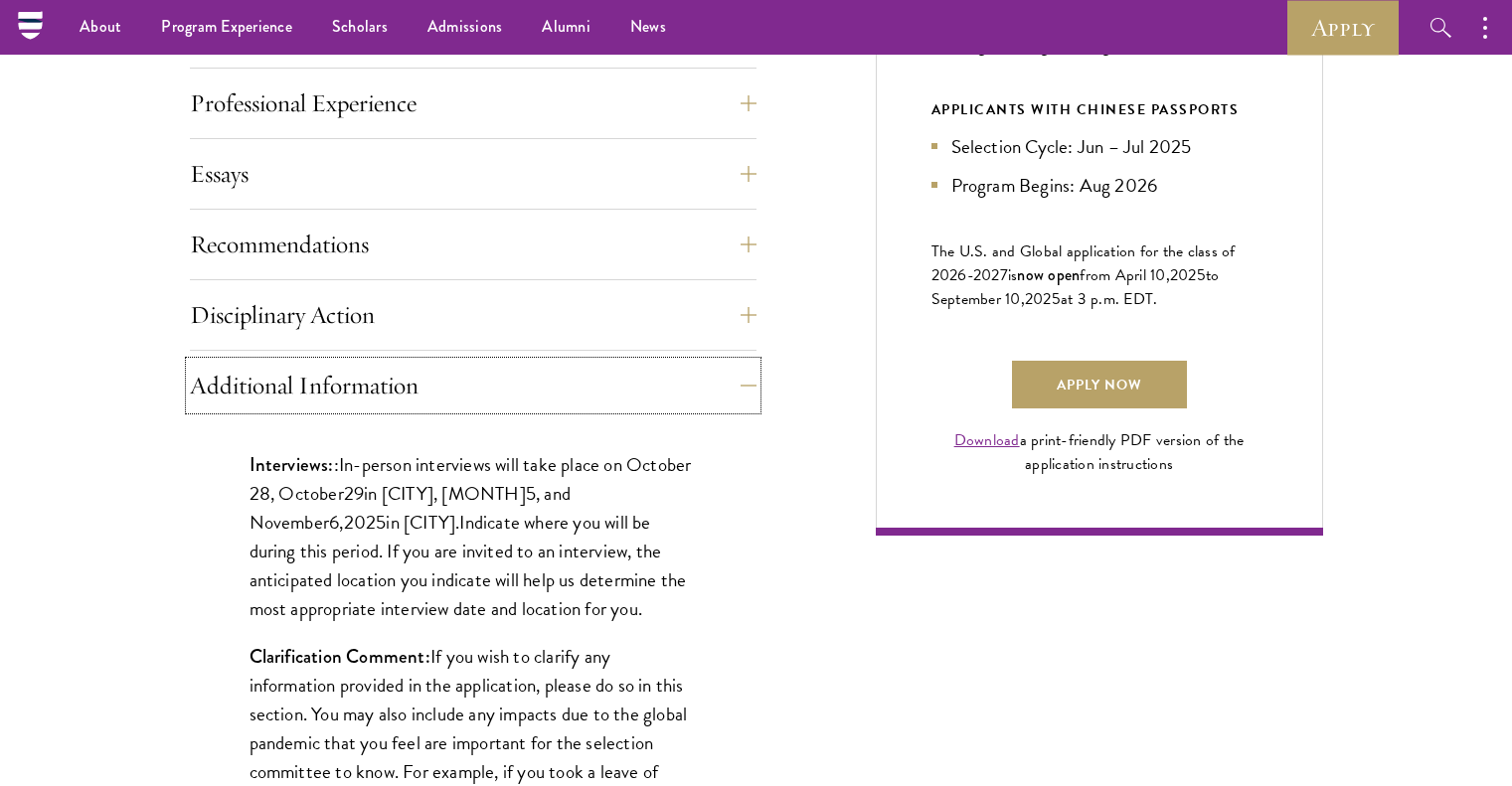 scroll, scrollTop: 1273, scrollLeft: 0, axis: vertical 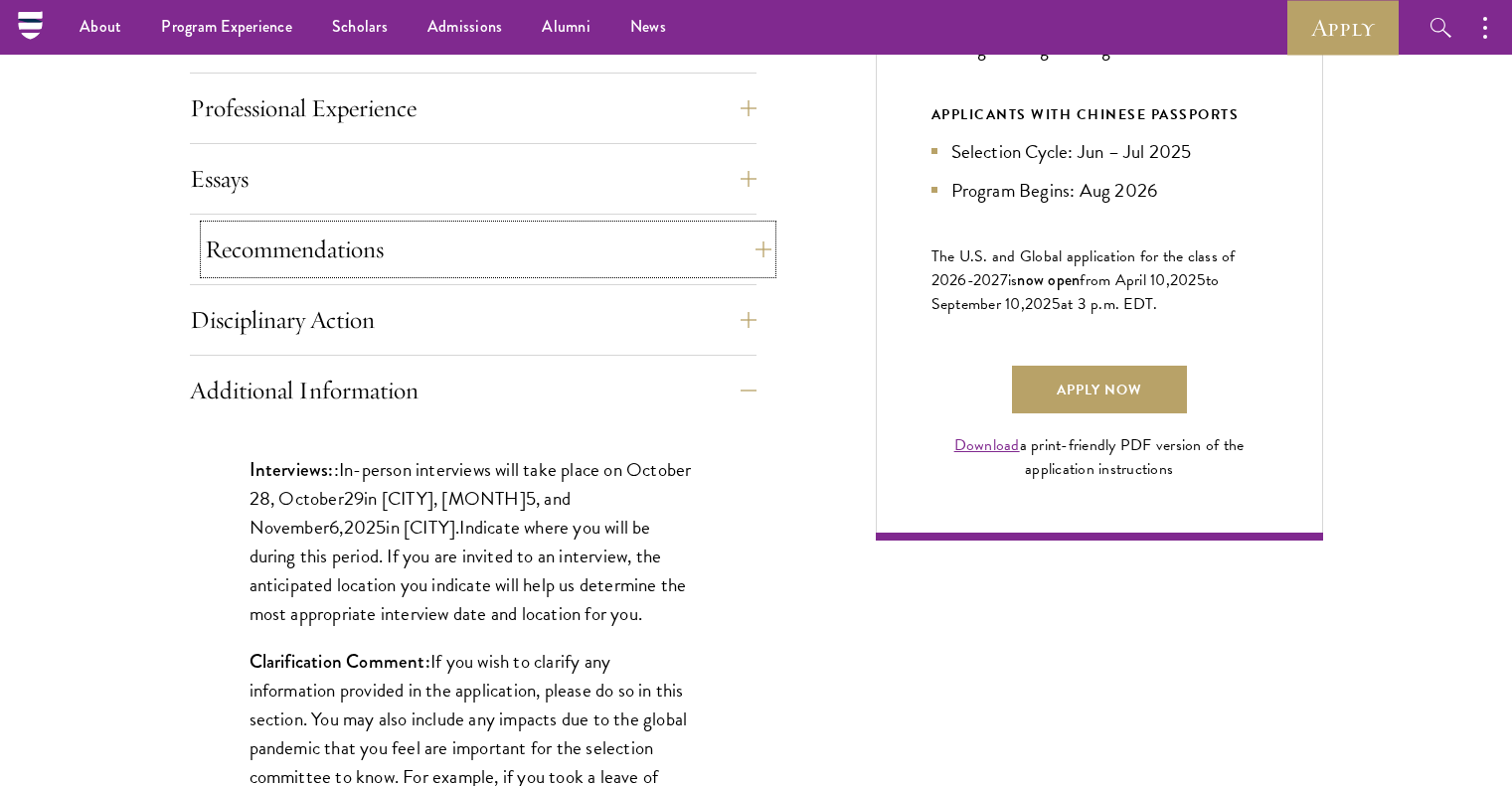 click on "Recommendations" at bounding box center (488, 249) 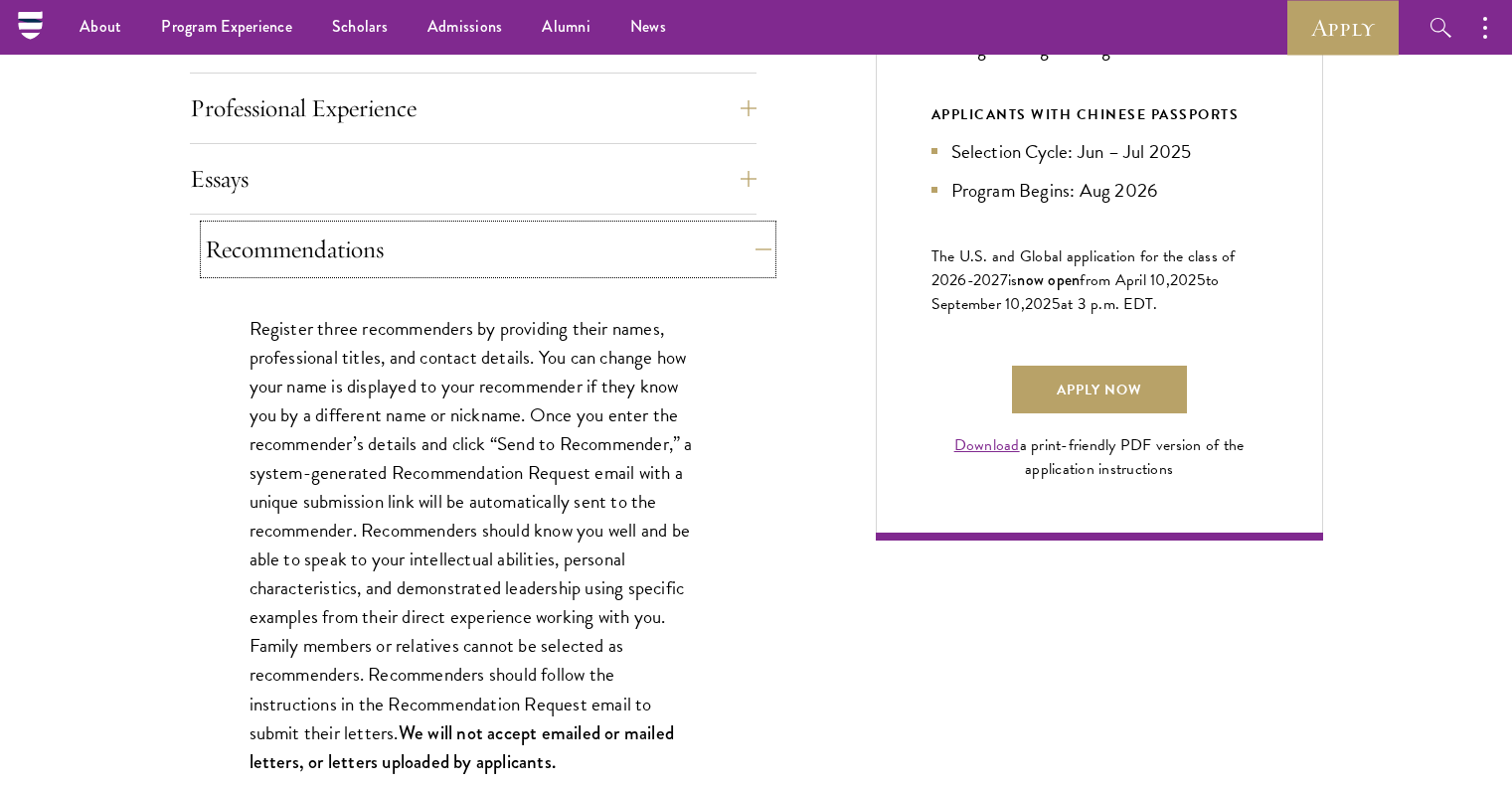click on "Recommendations" at bounding box center [488, 249] 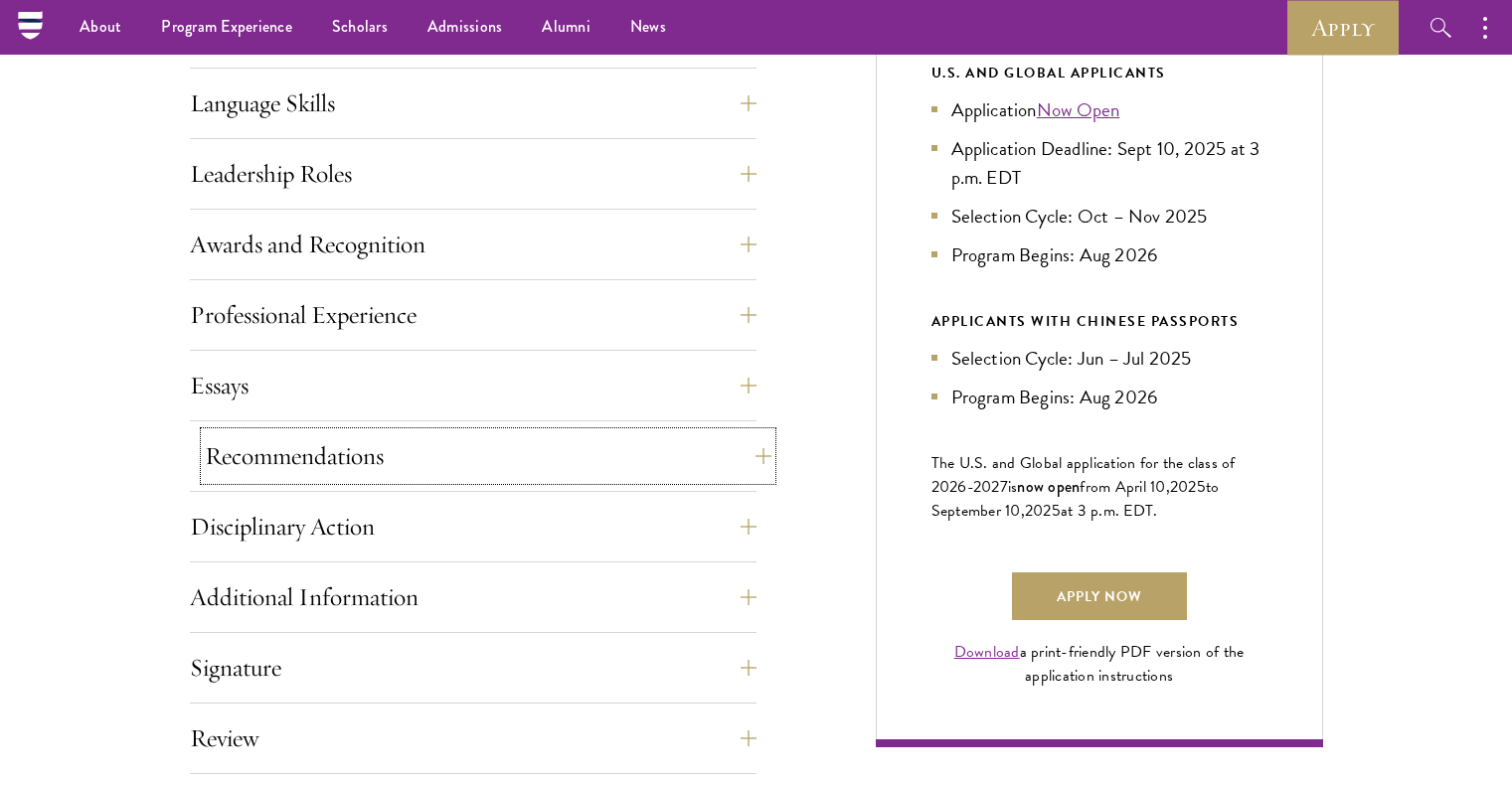 scroll, scrollTop: 1065, scrollLeft: 0, axis: vertical 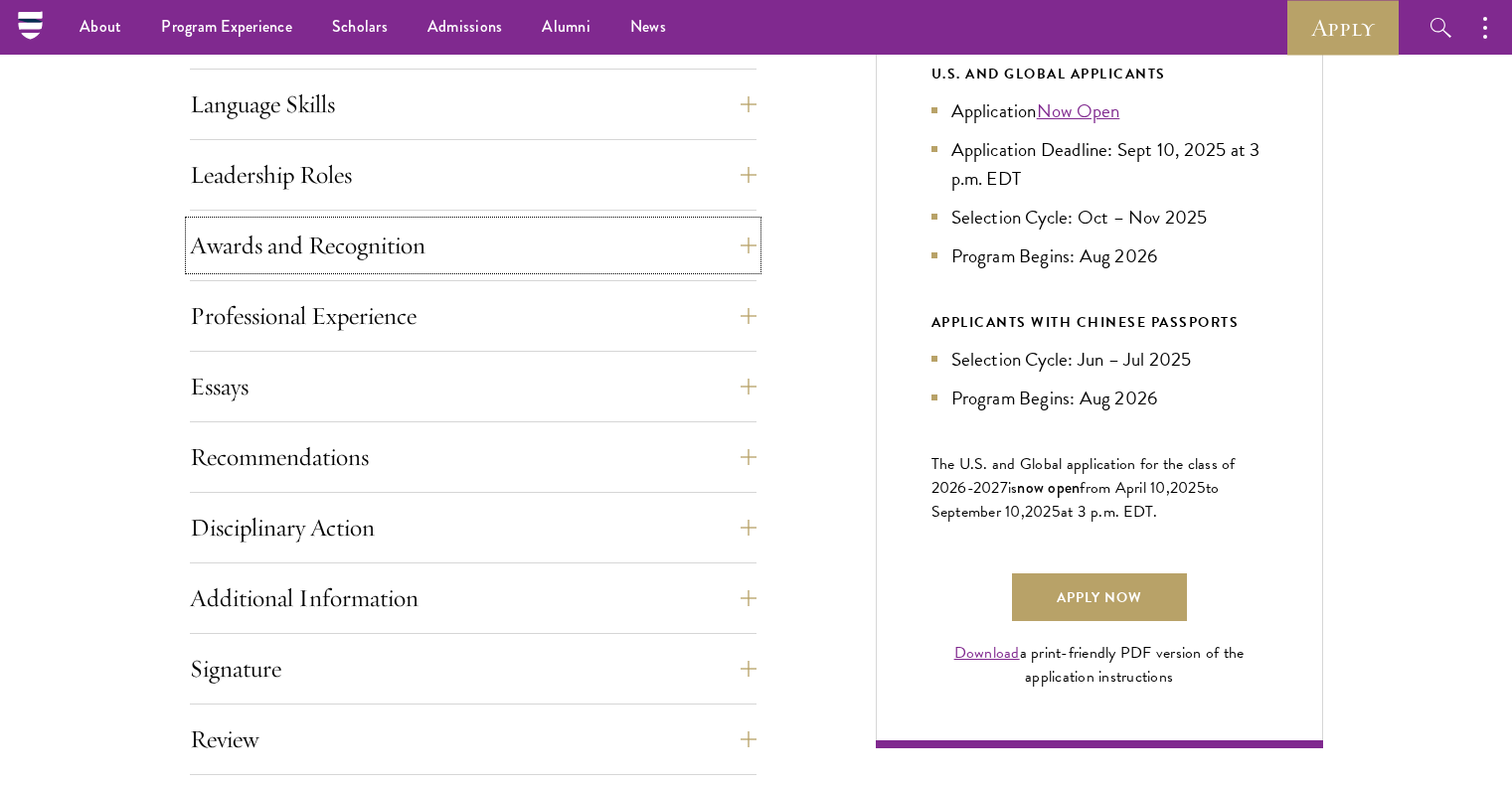 click on "Awards and Recognition" at bounding box center (473, 245) 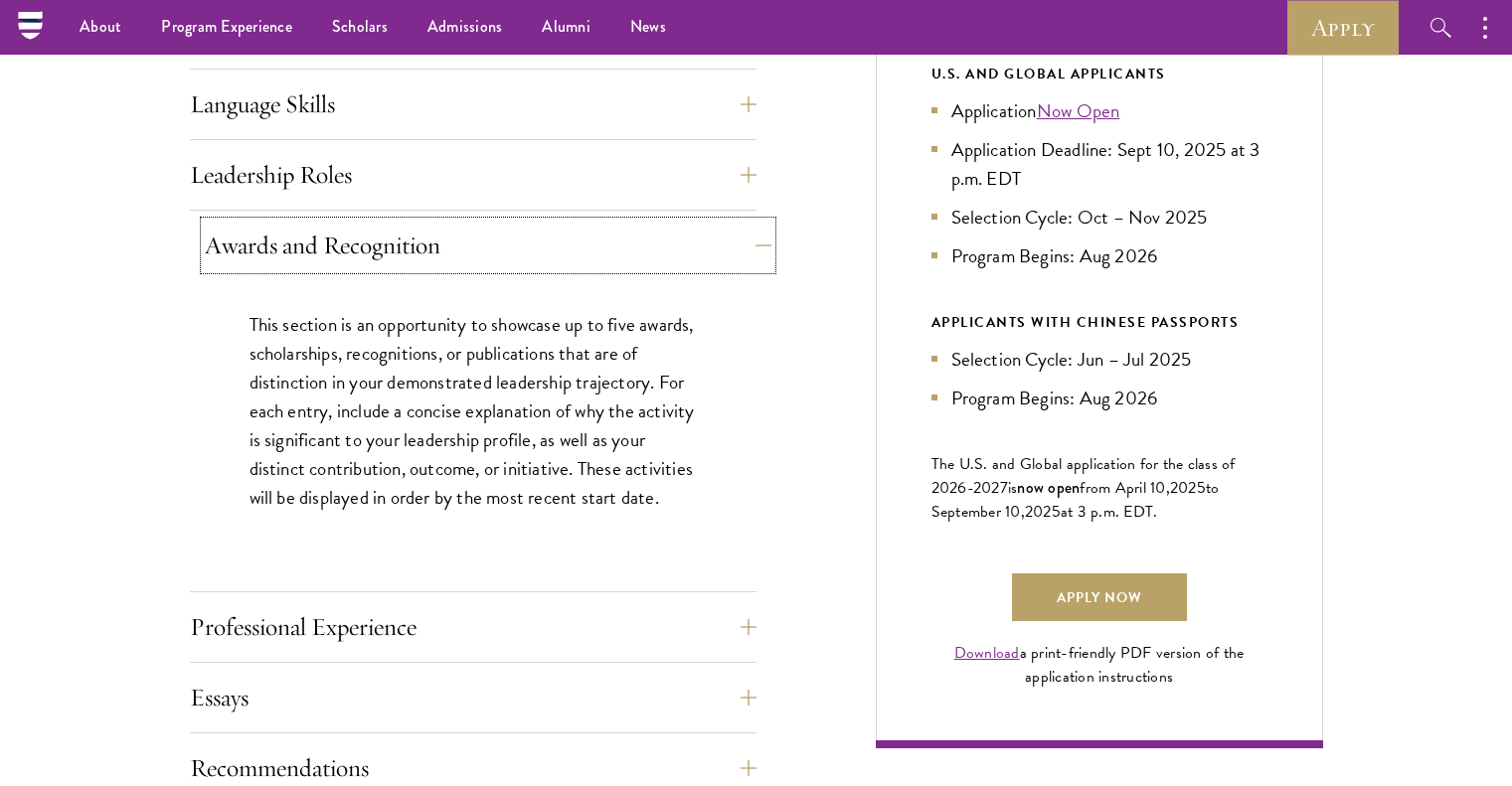 click on "Awards and Recognition" at bounding box center (488, 245) 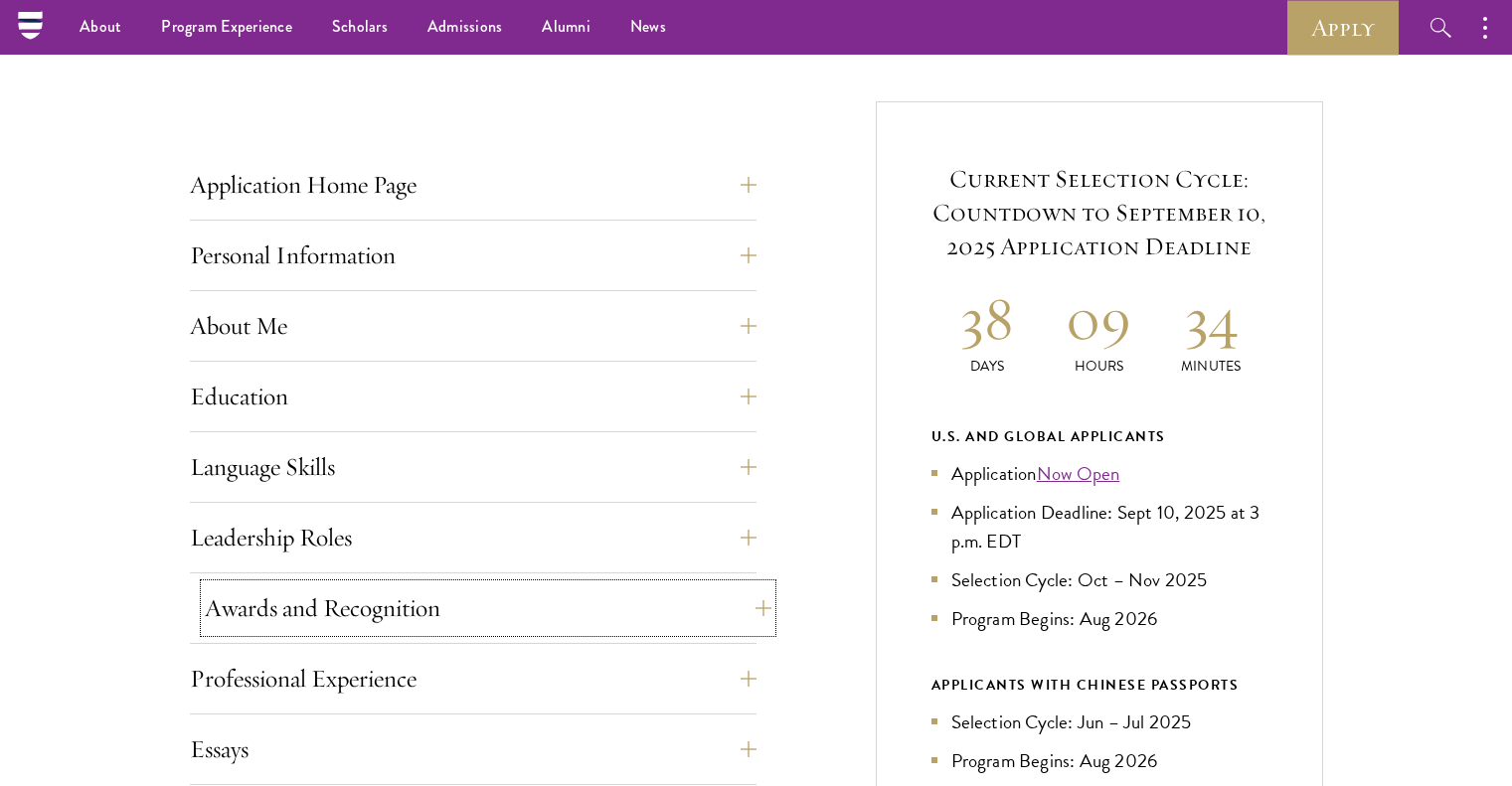 scroll, scrollTop: 698, scrollLeft: 0, axis: vertical 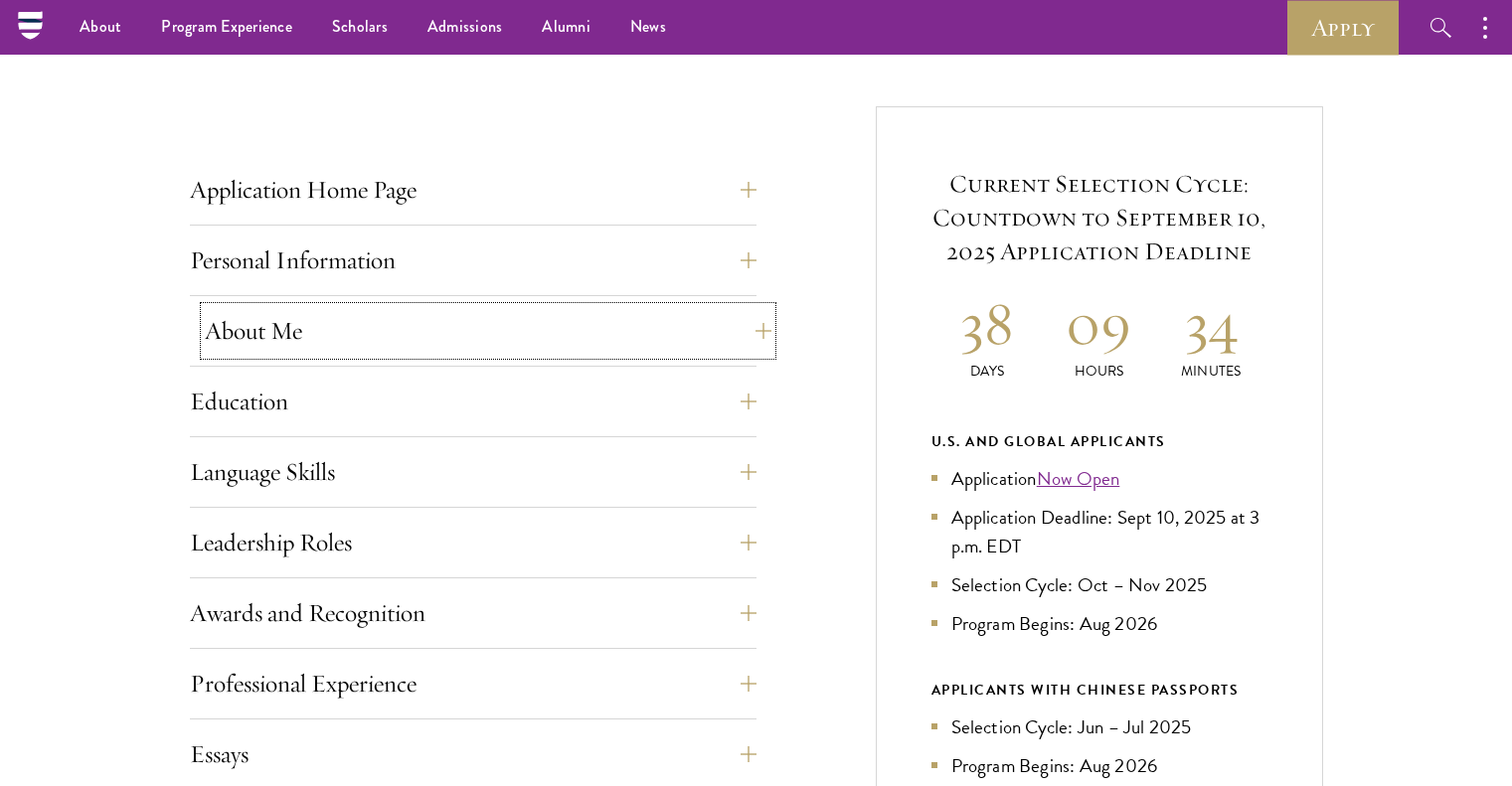 click on "About Me" at bounding box center (488, 331) 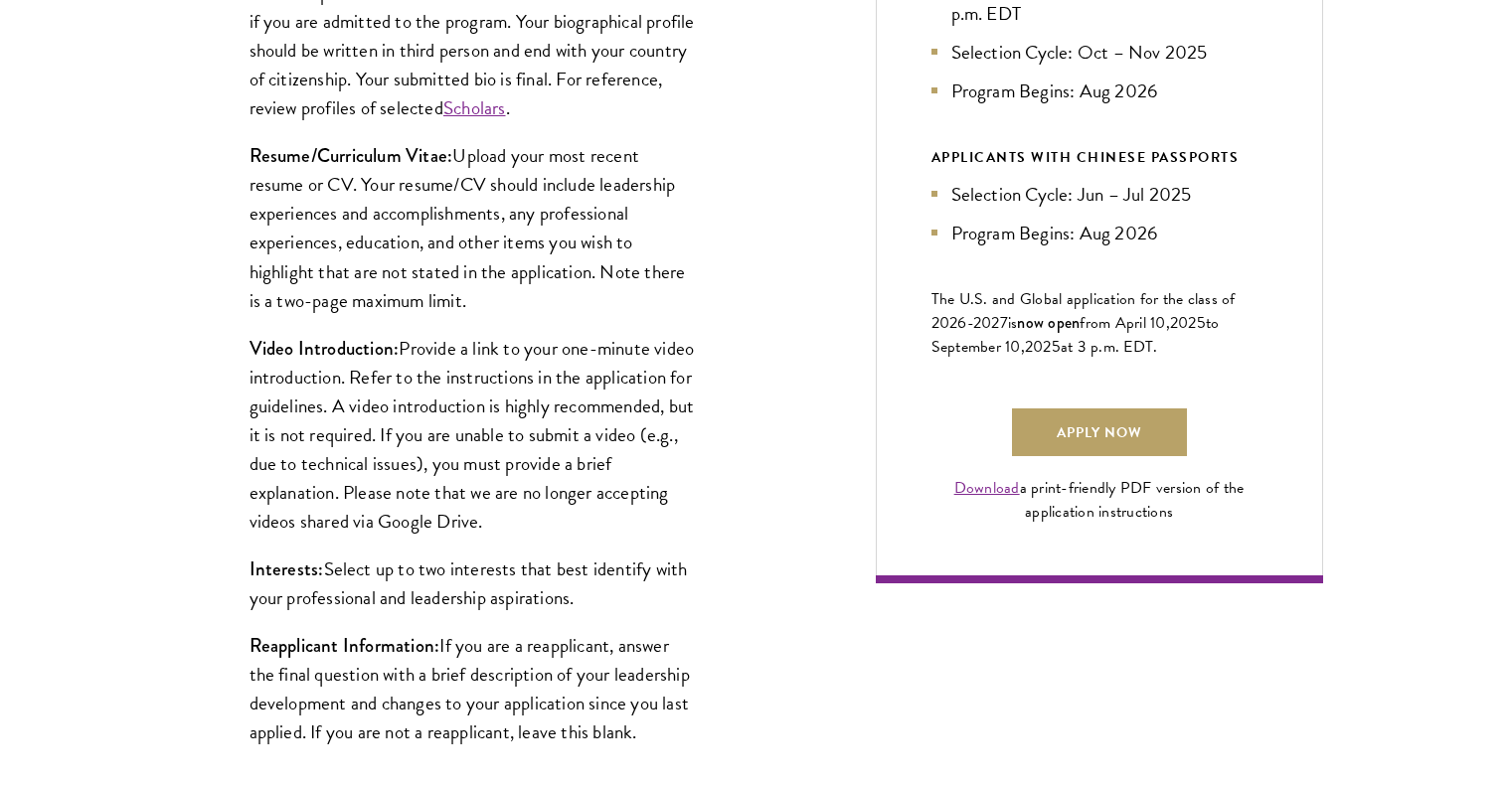 scroll, scrollTop: 1232, scrollLeft: 0, axis: vertical 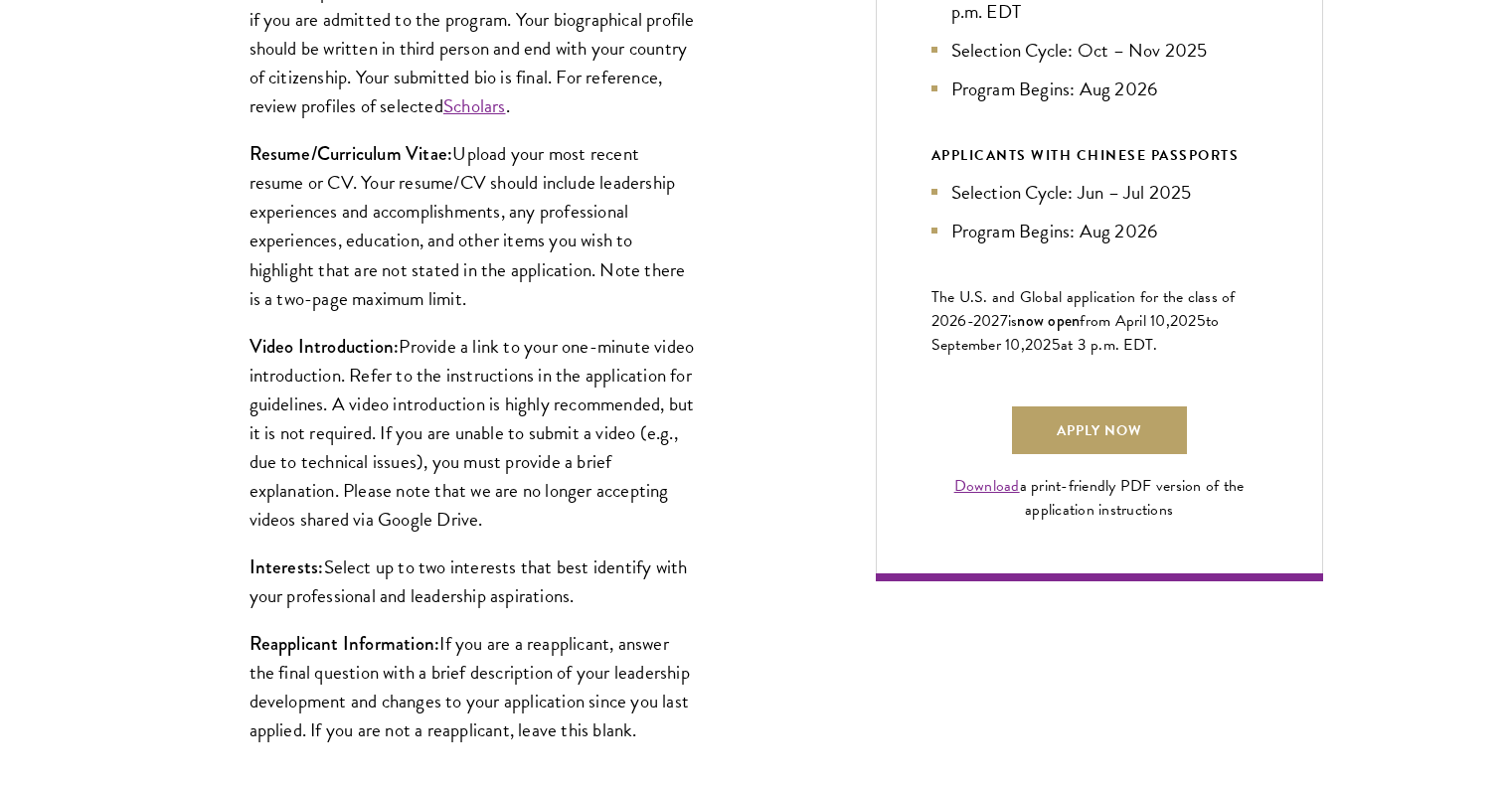 click on "Video Introduction:  Provide a link to your one-minute video introduction. Refer to the instructions in the application for guidelines. A video introduction is highly recommended, but it is not required. If you are unable to submit a video (e.g., due to technical issues), you must provide a brief explanation. Please note that we are no longer accepting videos shared via Google Drive." at bounding box center (473, 432) 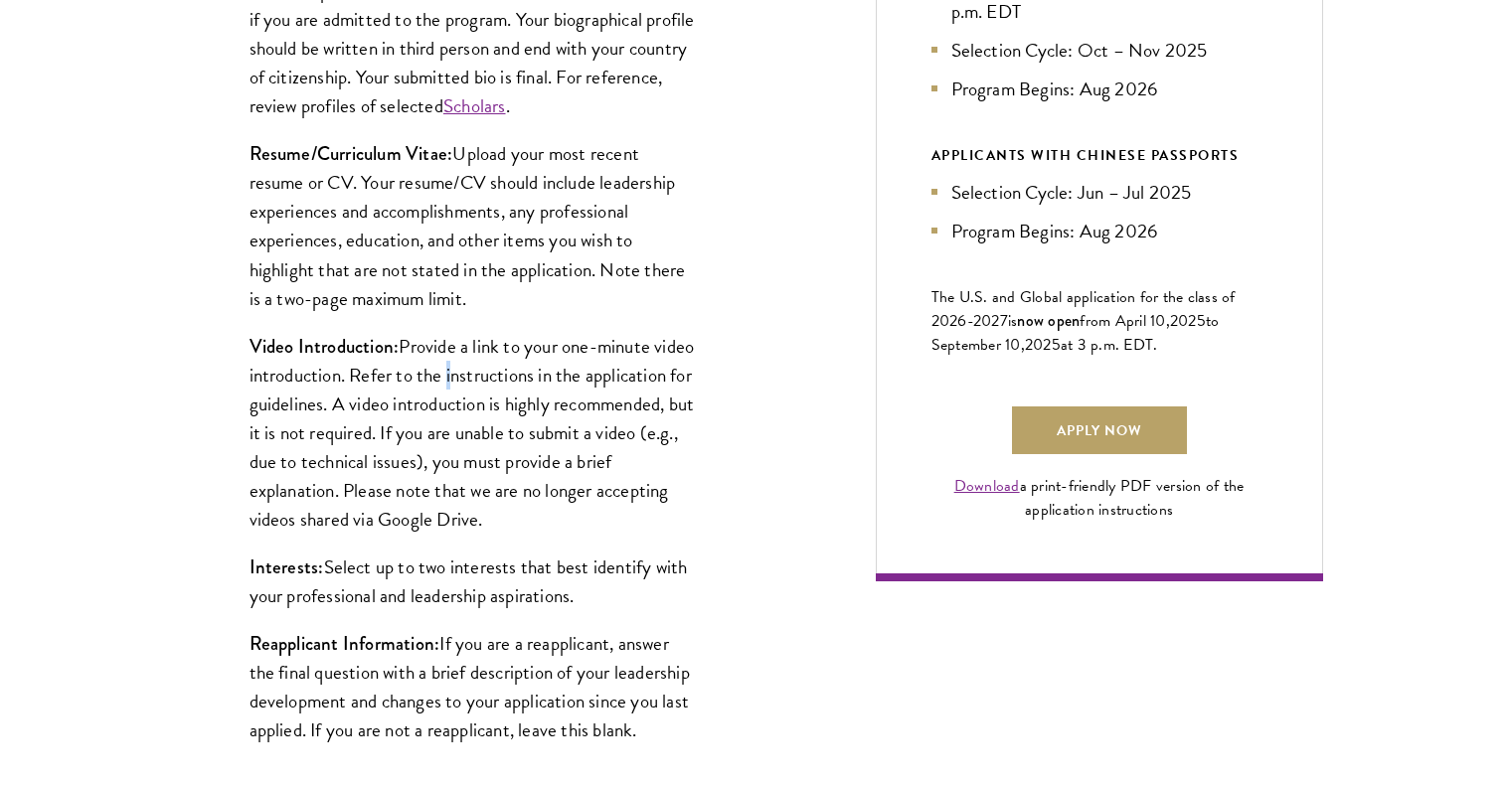 click on "Video Introduction:  Provide a link to your one-minute video introduction. Refer to the instructions in the application for guidelines. A video introduction is highly recommended, but it is not required. If you are unable to submit a video (e.g., due to technical issues), you must provide a brief explanation. Please note that we are no longer accepting videos shared via Google Drive." at bounding box center (473, 432) 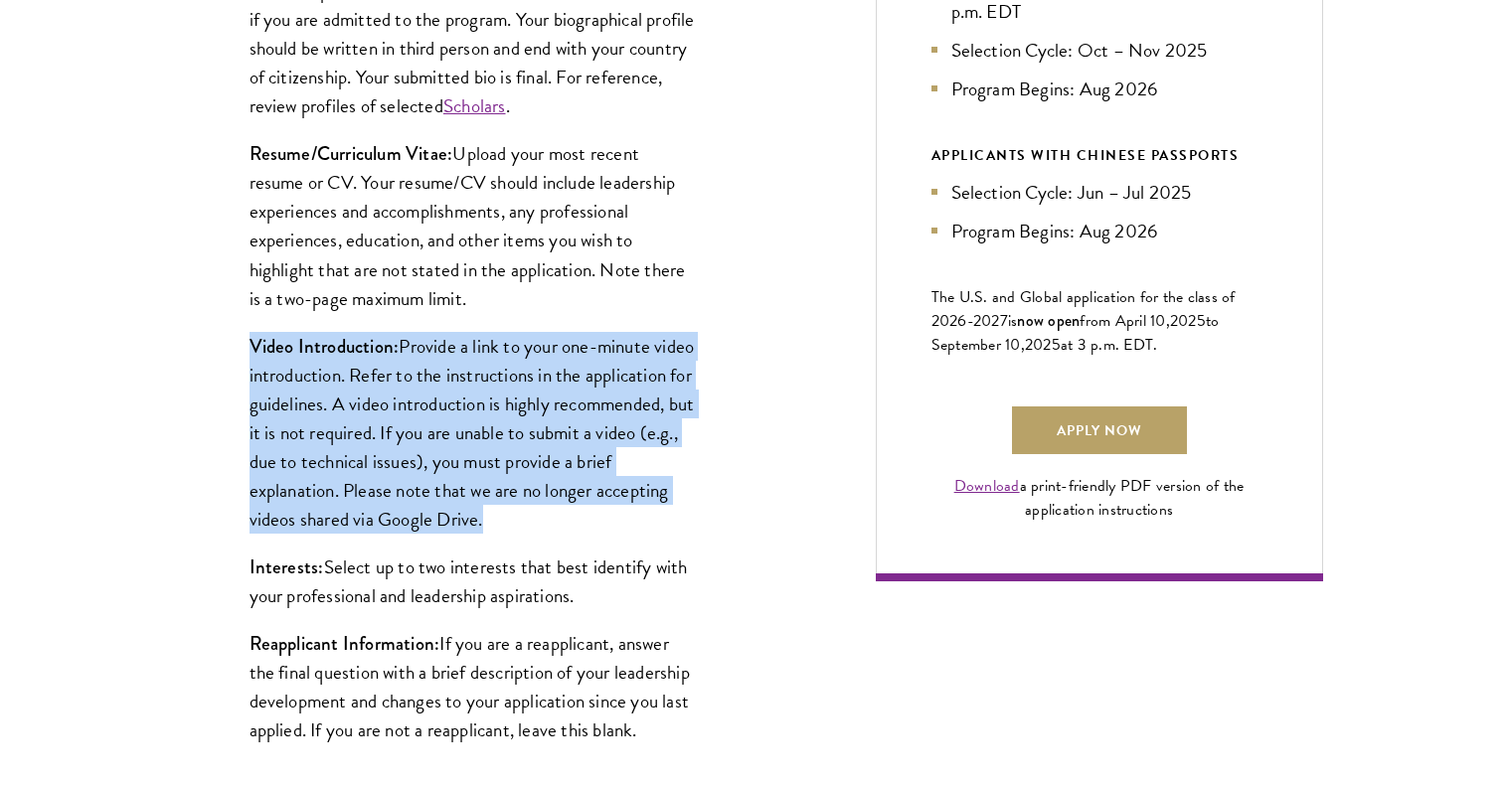 click on "Video Introduction:  Provide a link to your one-minute video introduction. Refer to the instructions in the application for guidelines. A video introduction is highly recommended, but it is not required. If you are unable to submit a video (e.g., due to technical issues), you must provide a brief explanation. Please note that we are no longer accepting videos shared via Google Drive." at bounding box center [473, 432] 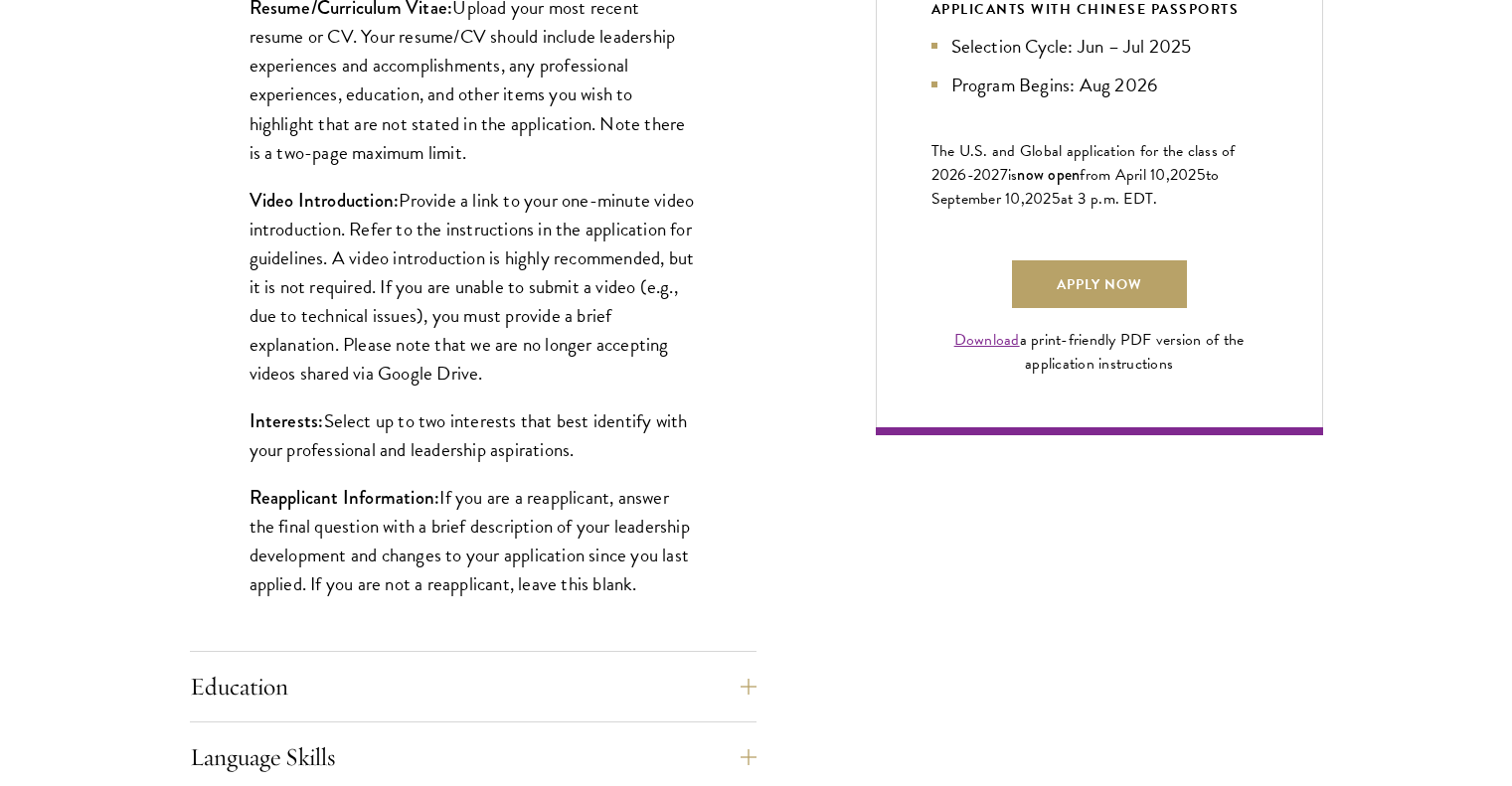 scroll, scrollTop: 1429, scrollLeft: 0, axis: vertical 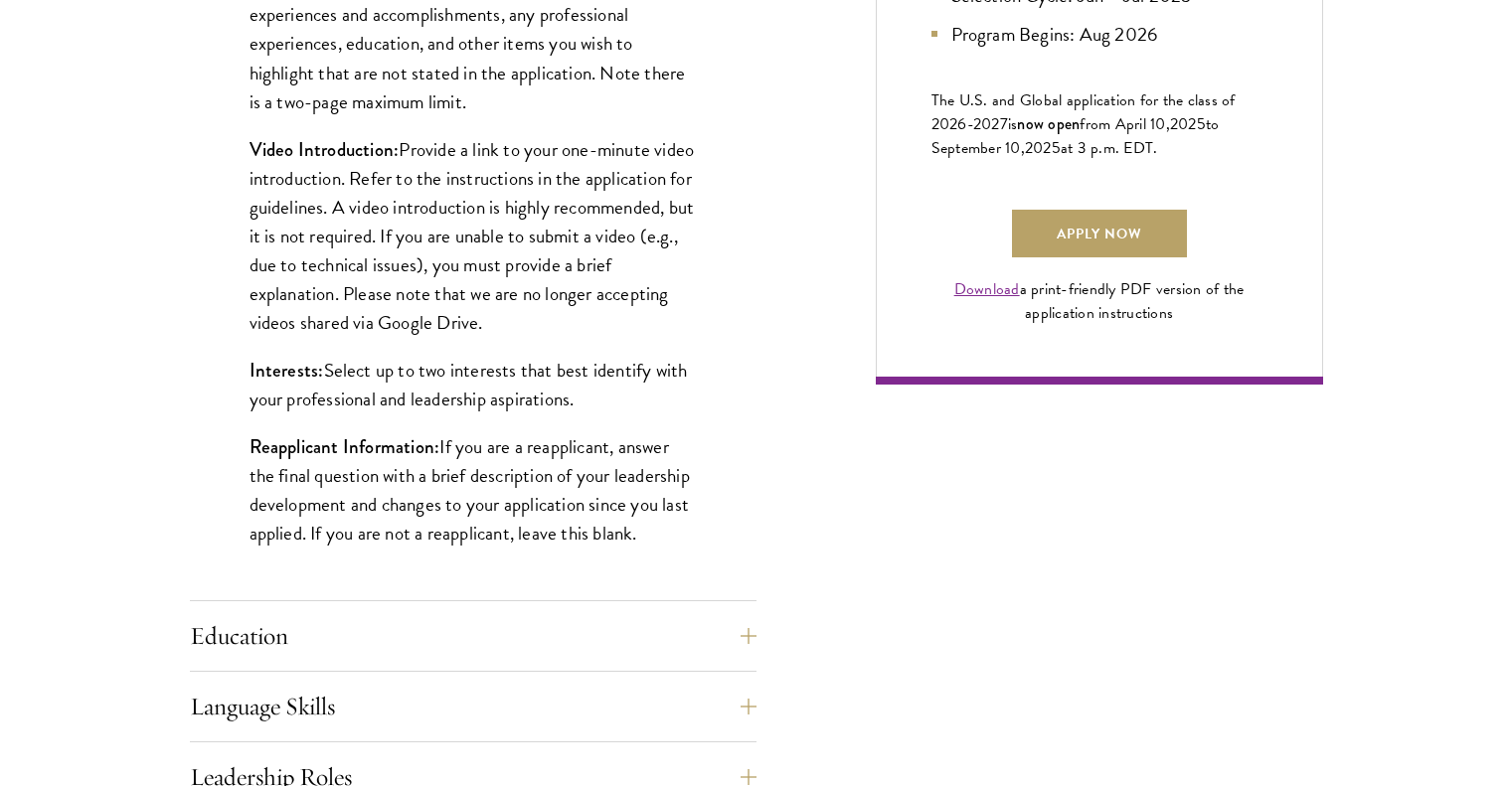 click on "Interests:  Select up to two interests that best identify with your professional and leadership aspirations." at bounding box center [473, 385] 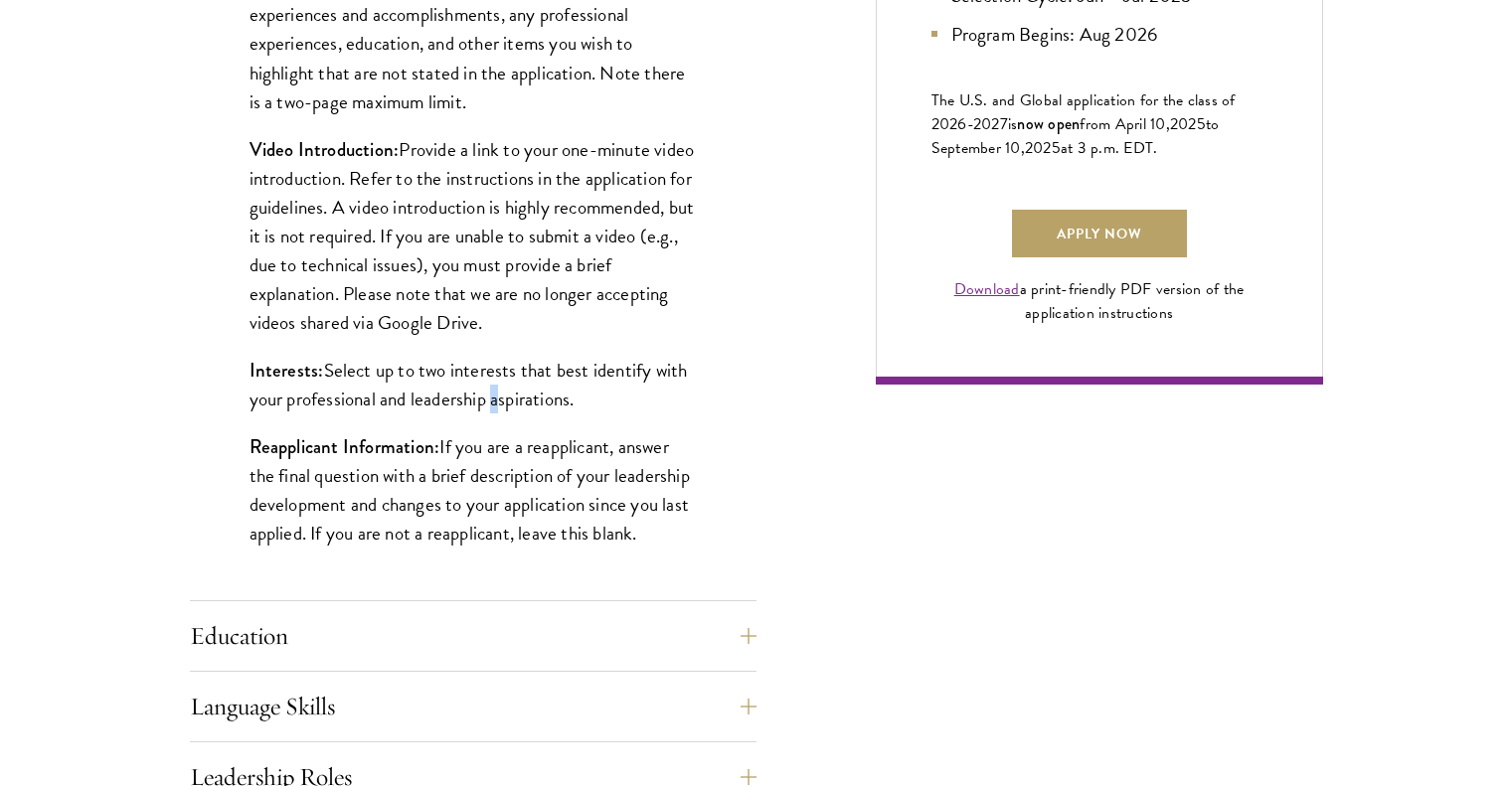 click on "Interests:  Select up to two interests that best identify with your professional and leadership aspirations." at bounding box center (473, 385) 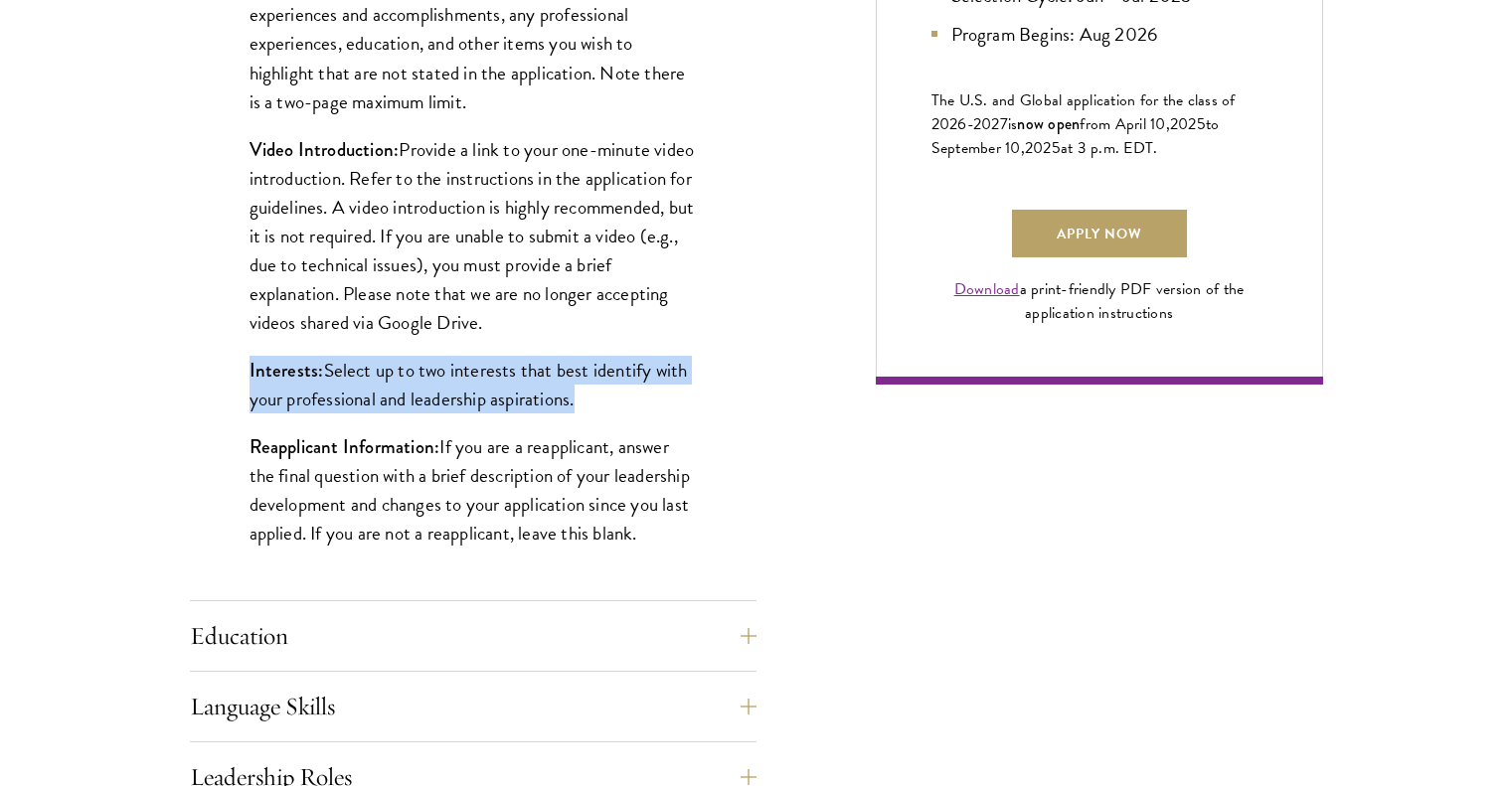 click on "Interests:  Select up to two interests that best identify with your professional and leadership aspirations." at bounding box center [473, 385] 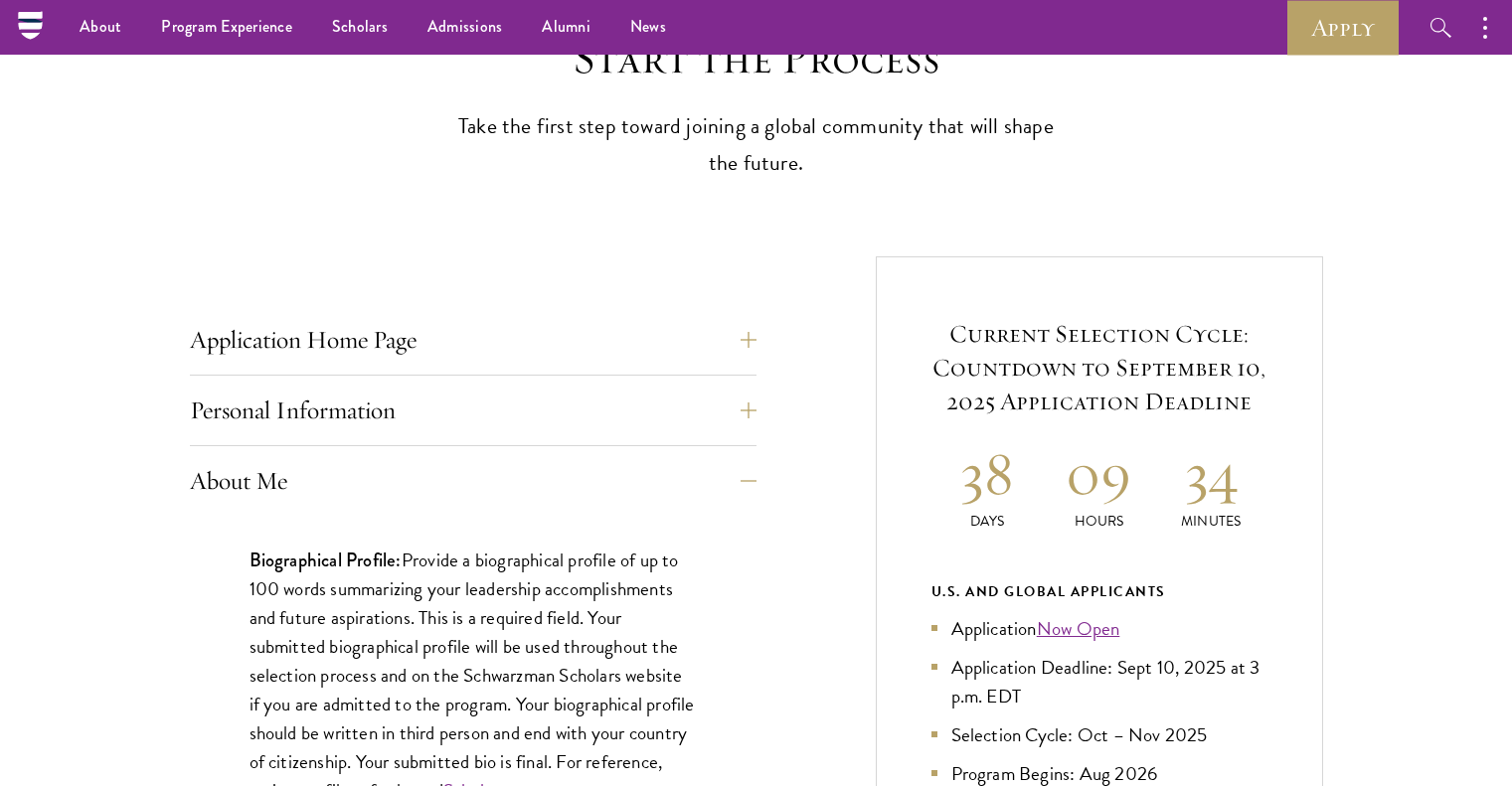 scroll, scrollTop: 281, scrollLeft: 0, axis: vertical 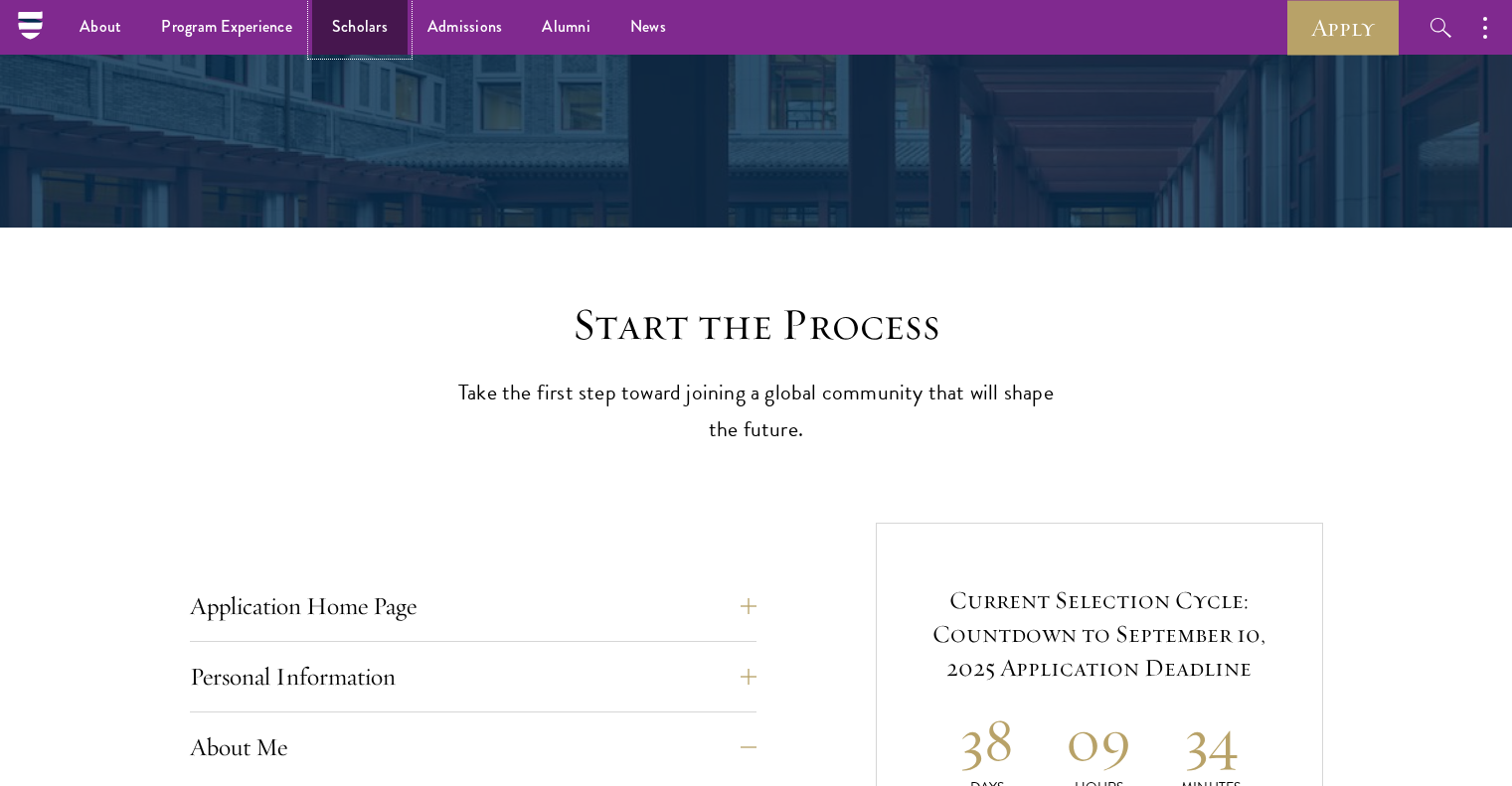 click on "Scholars" at bounding box center (360, 27) 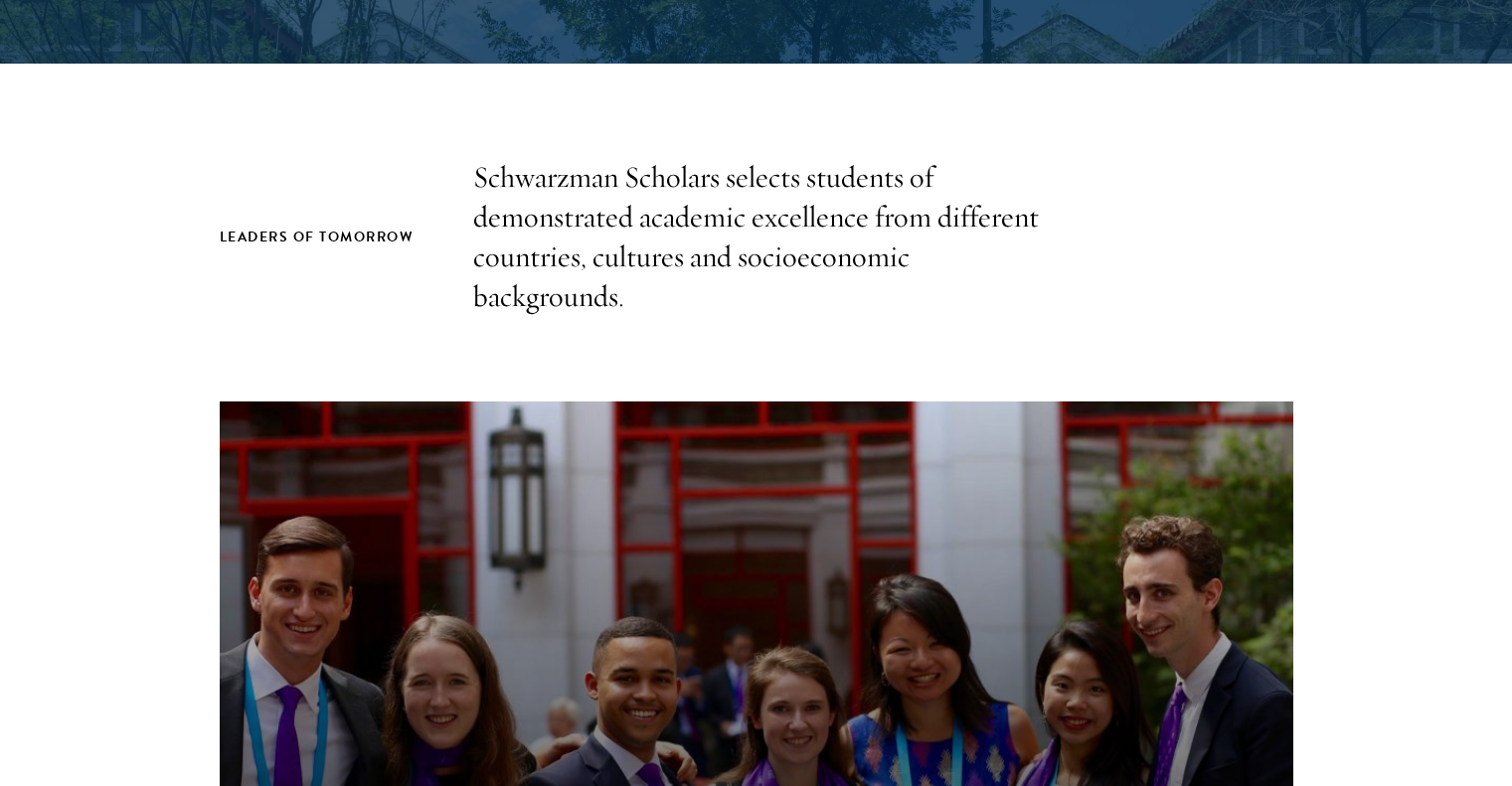 scroll, scrollTop: 602, scrollLeft: 0, axis: vertical 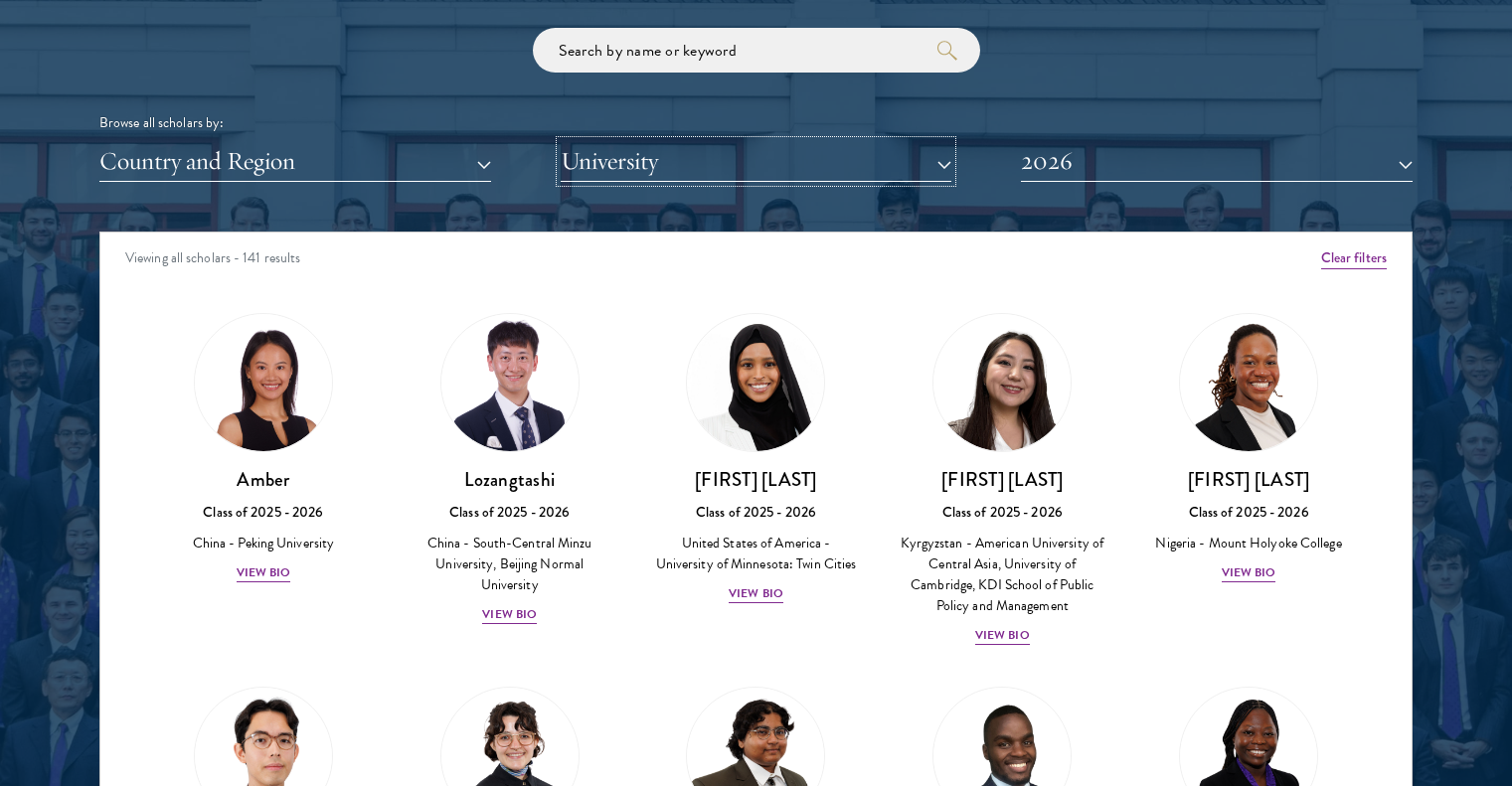 click on "University" at bounding box center (756, 161) 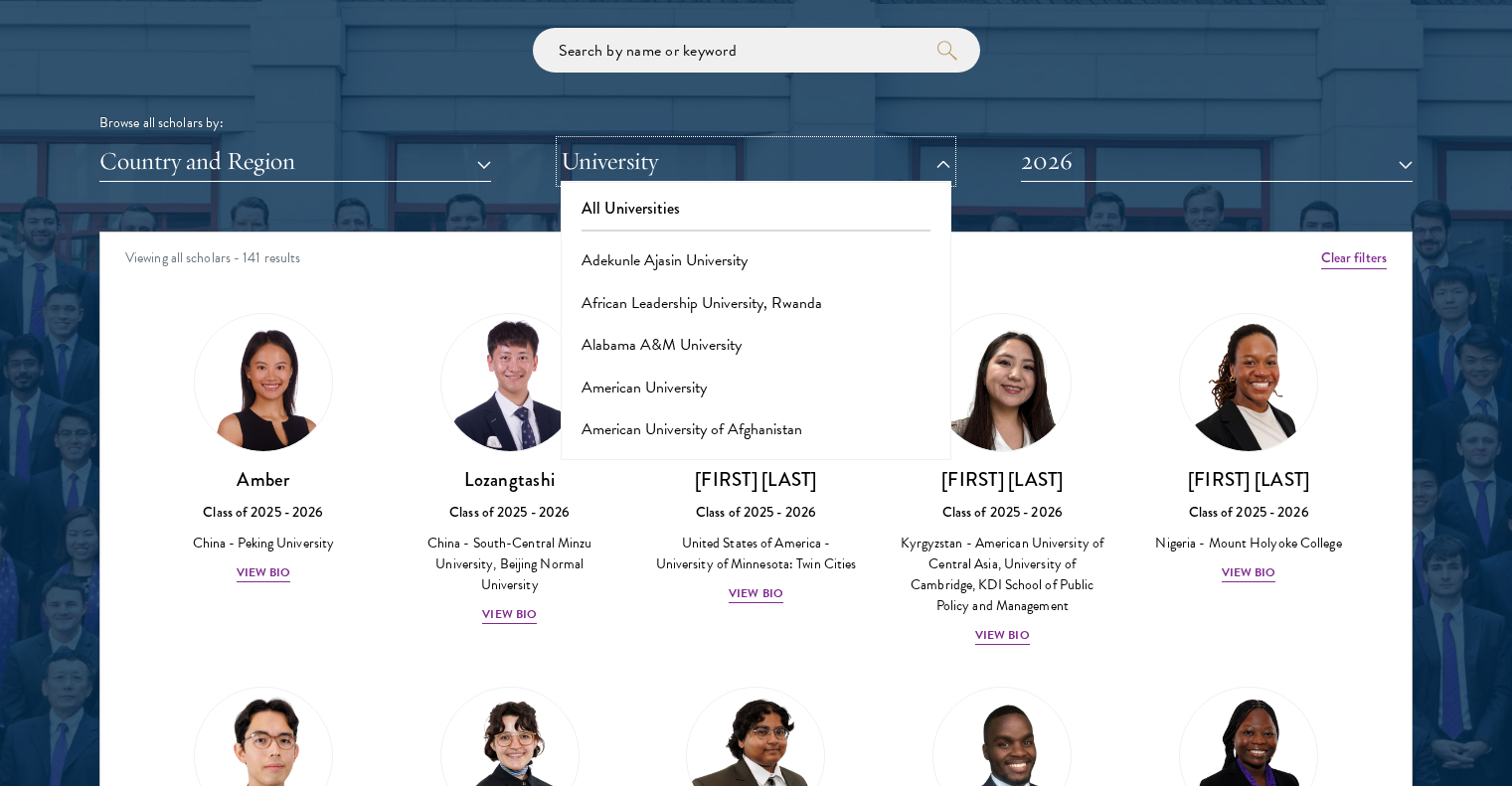 click on "University" at bounding box center (756, 161) 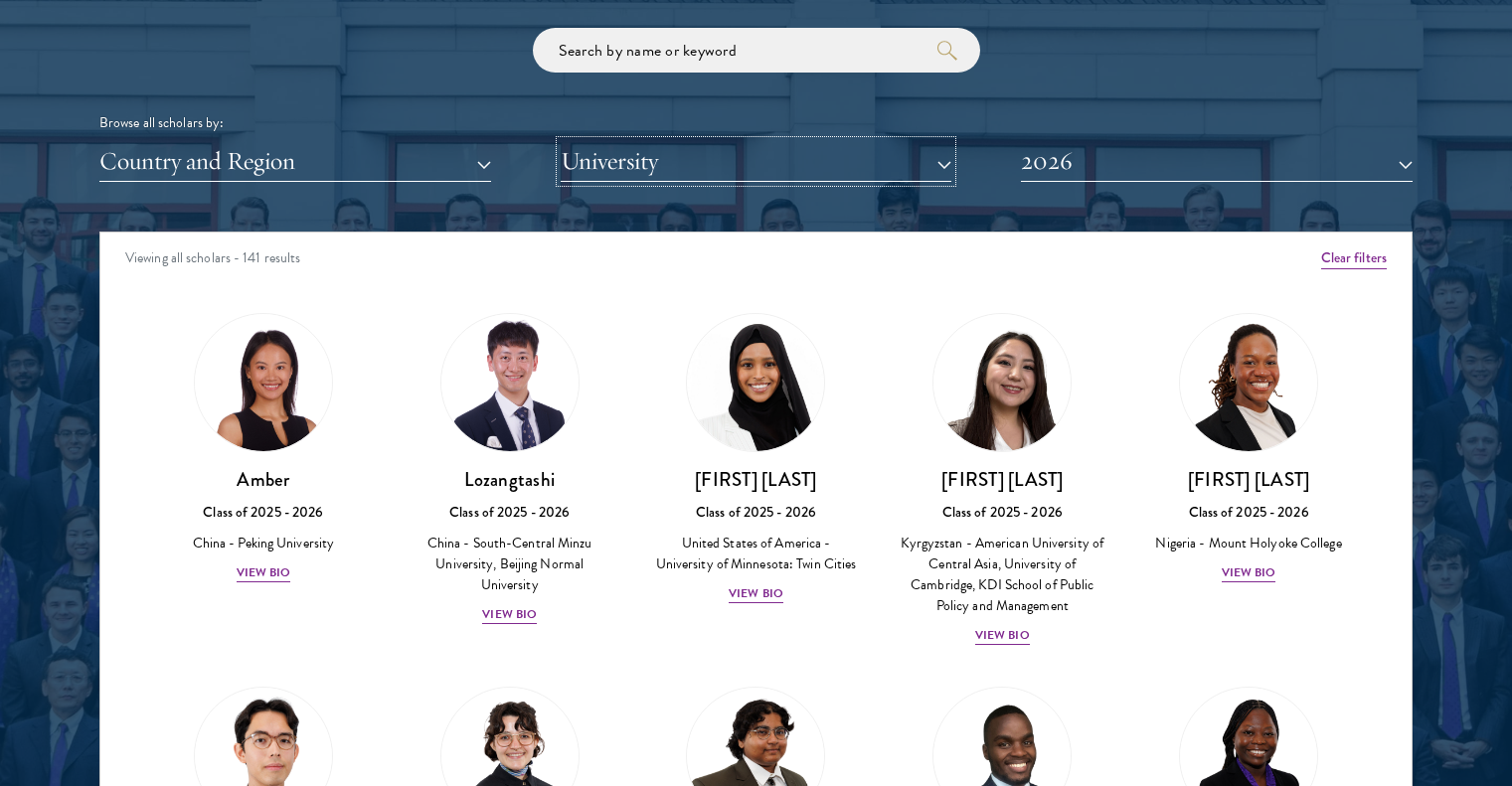 click on "University" at bounding box center (756, 161) 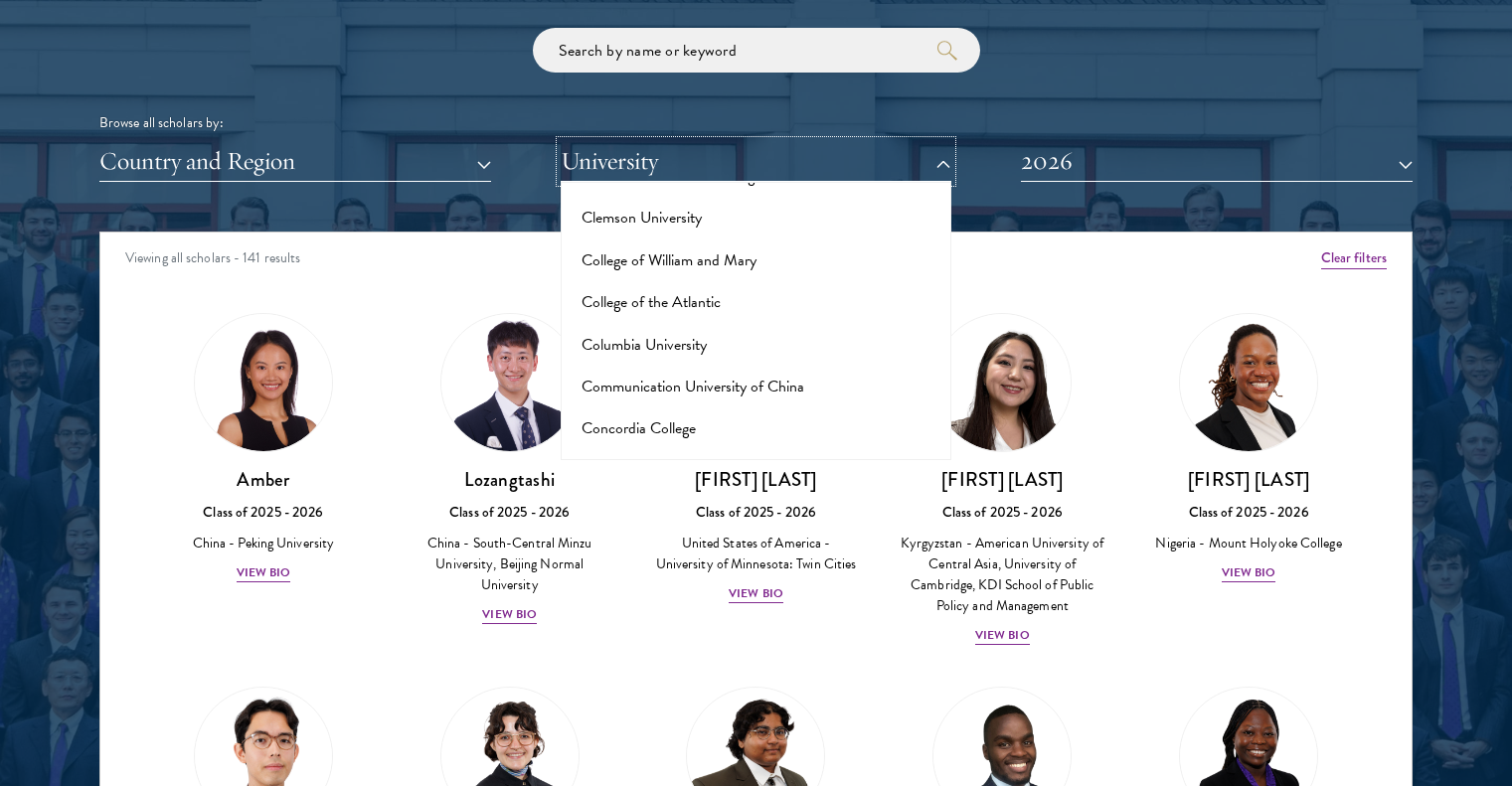 scroll, scrollTop: 2718, scrollLeft: 0, axis: vertical 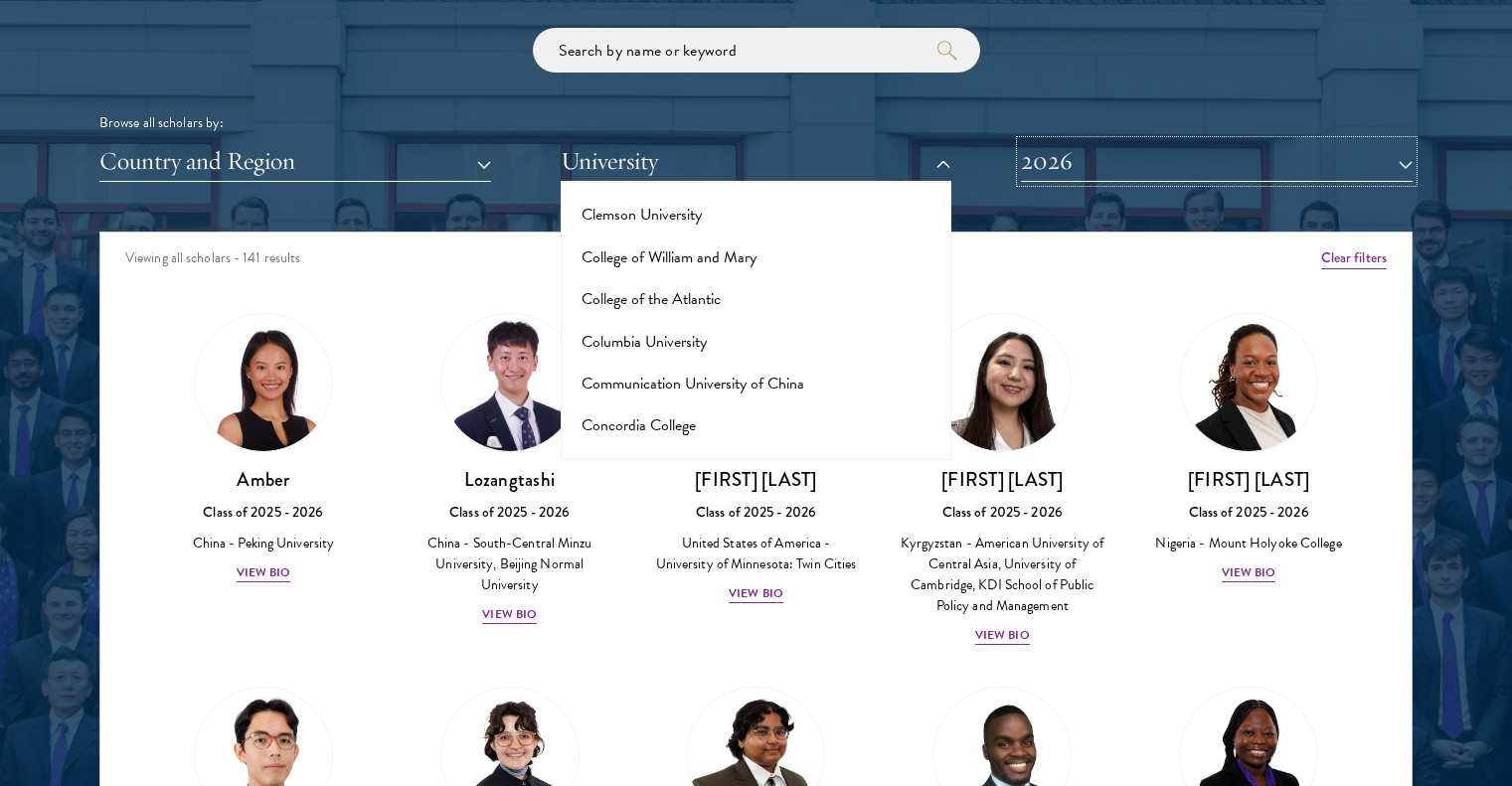 click on "2026" at bounding box center (1217, 161) 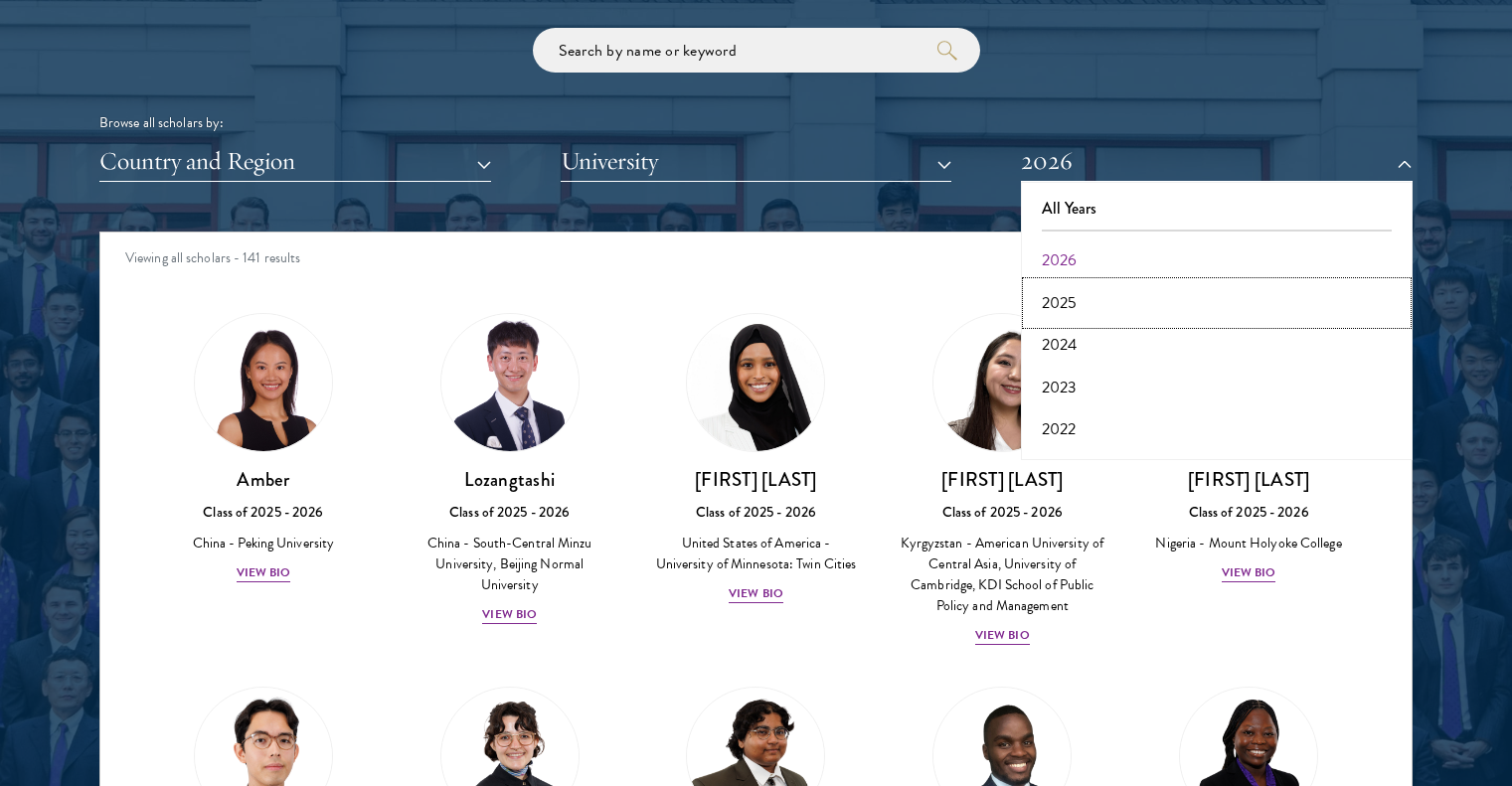 click on "2025" at bounding box center [1217, 303] 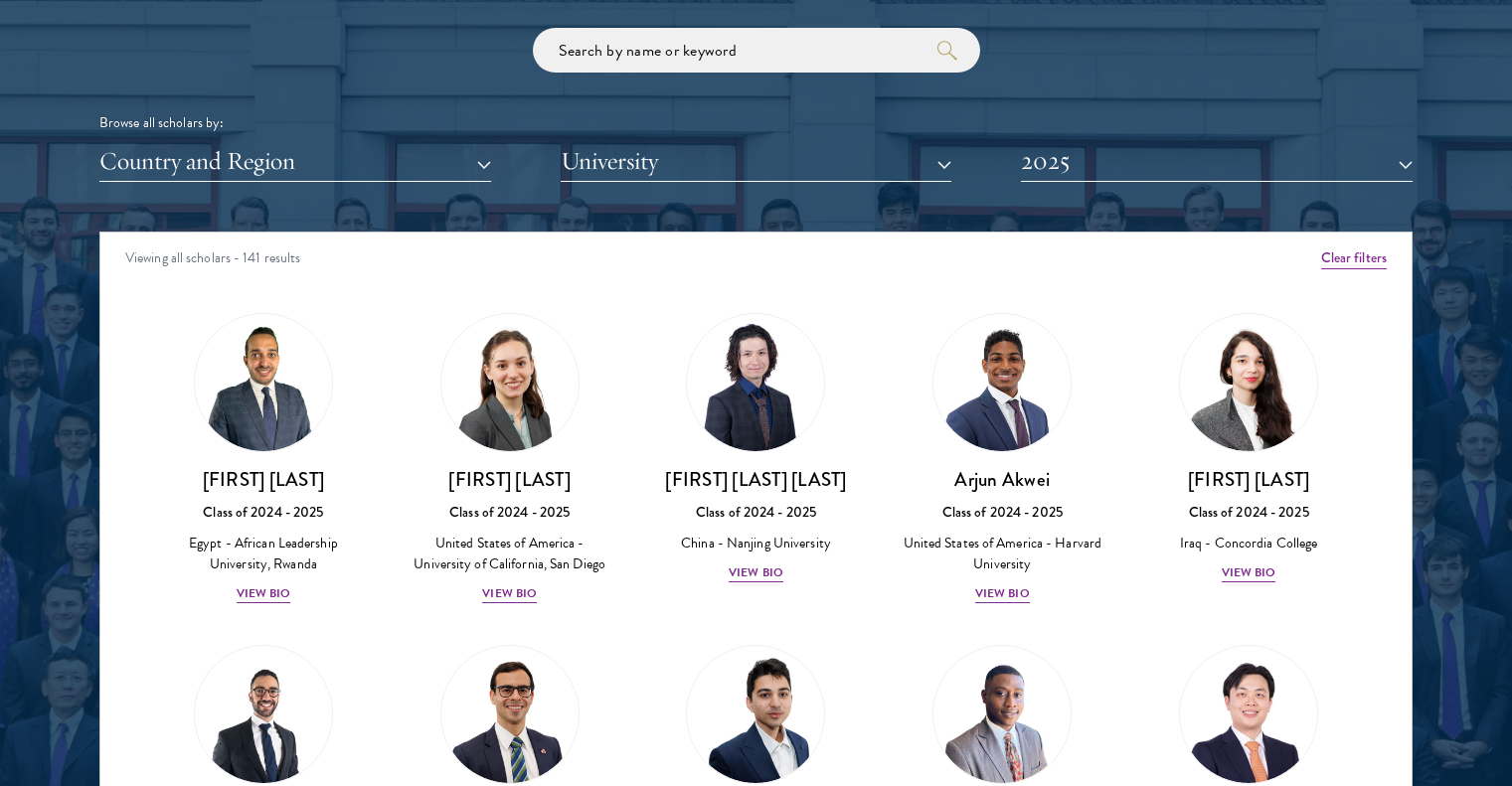 click on "Browse all scholars by:
Country and Region
All Countries and Regions
Afghanistan
Antigua and Barbuda
Argentina
Armenia
Australia
Austria
Azerbaijan
Bangladesh
Belarus
Benin
Bosnia and Herzegovina
Botswana
Brazil
Burkina Faso
Burundi
Cameroon
Canada
Chile
China
Colombia
Cote D'Ivoire
Croatia
Denmark
Dominican Republic
Ecuador
Egypt
France" at bounding box center [756, 104] 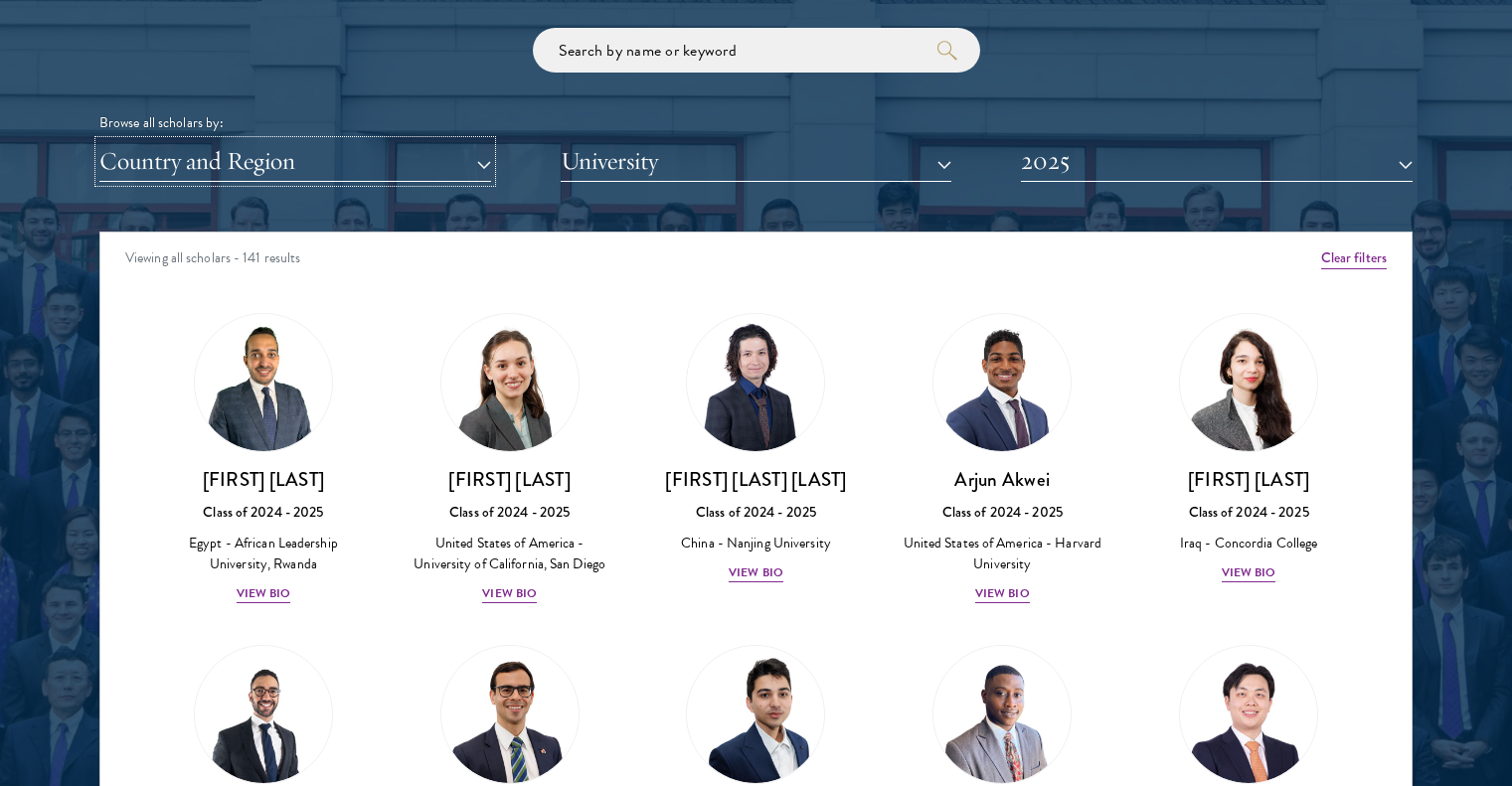 click on "Country and Region" at bounding box center (295, 161) 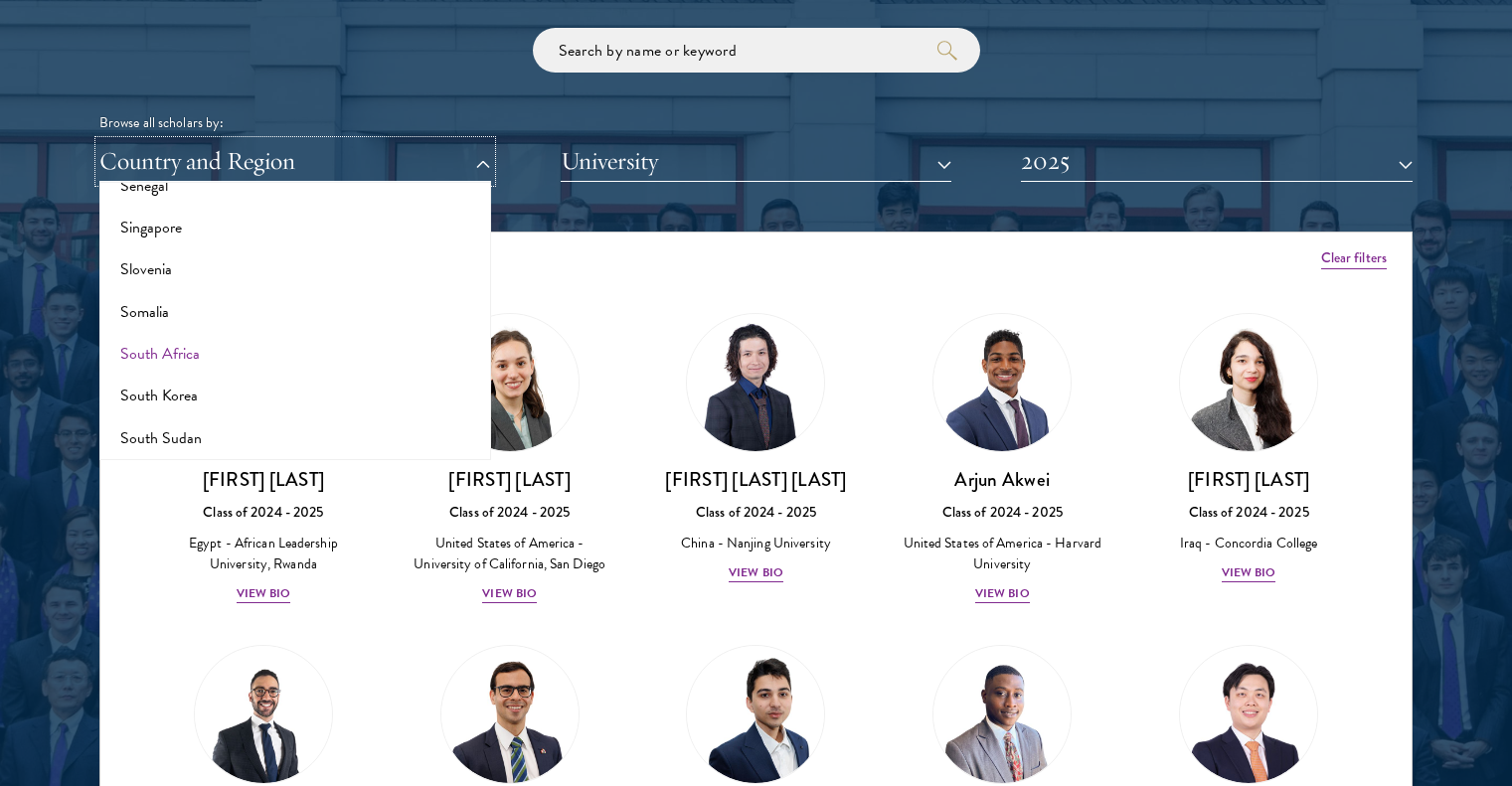 scroll, scrollTop: 3320, scrollLeft: 0, axis: vertical 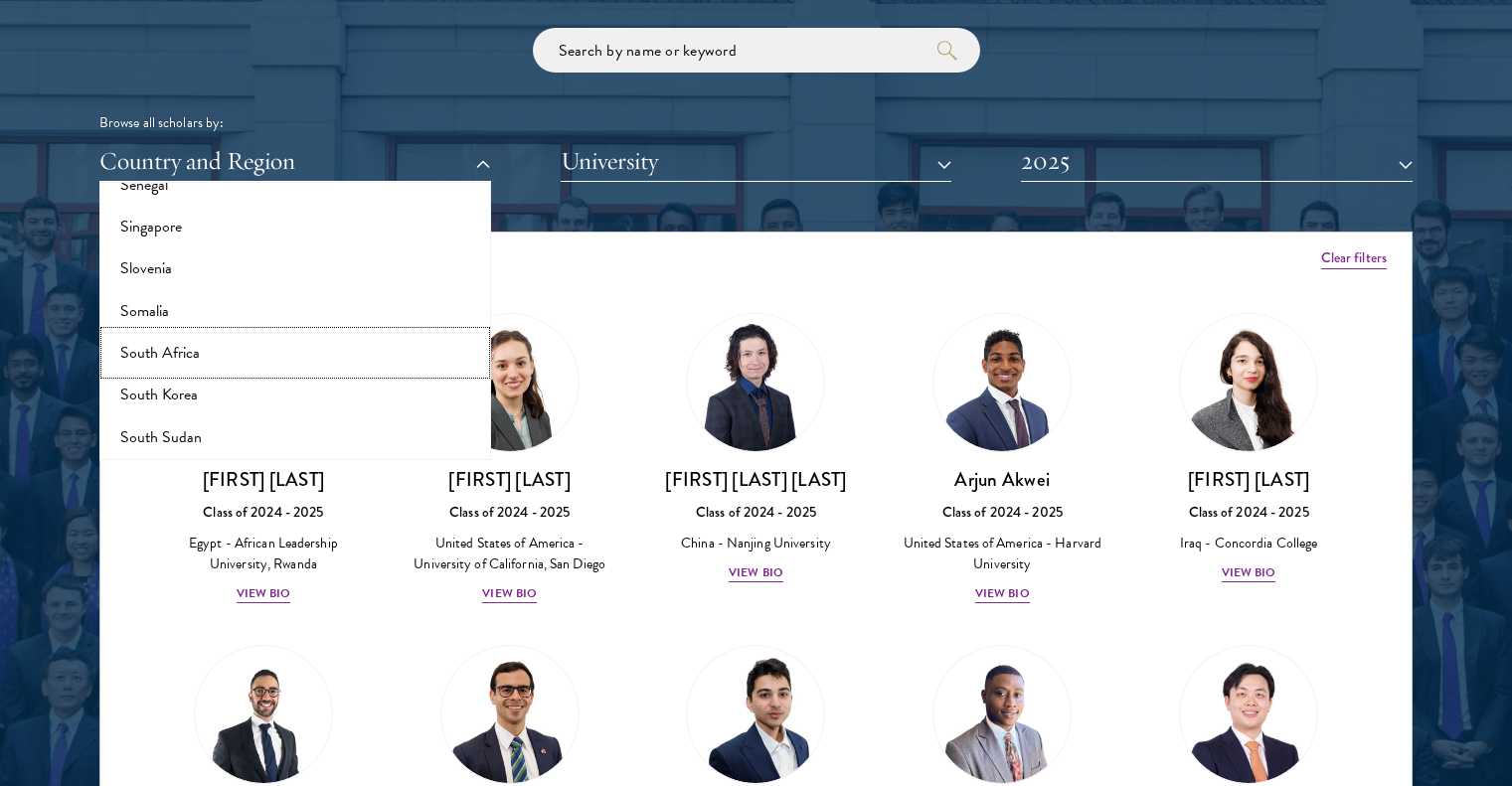 click on "South Africa" at bounding box center [295, 353] 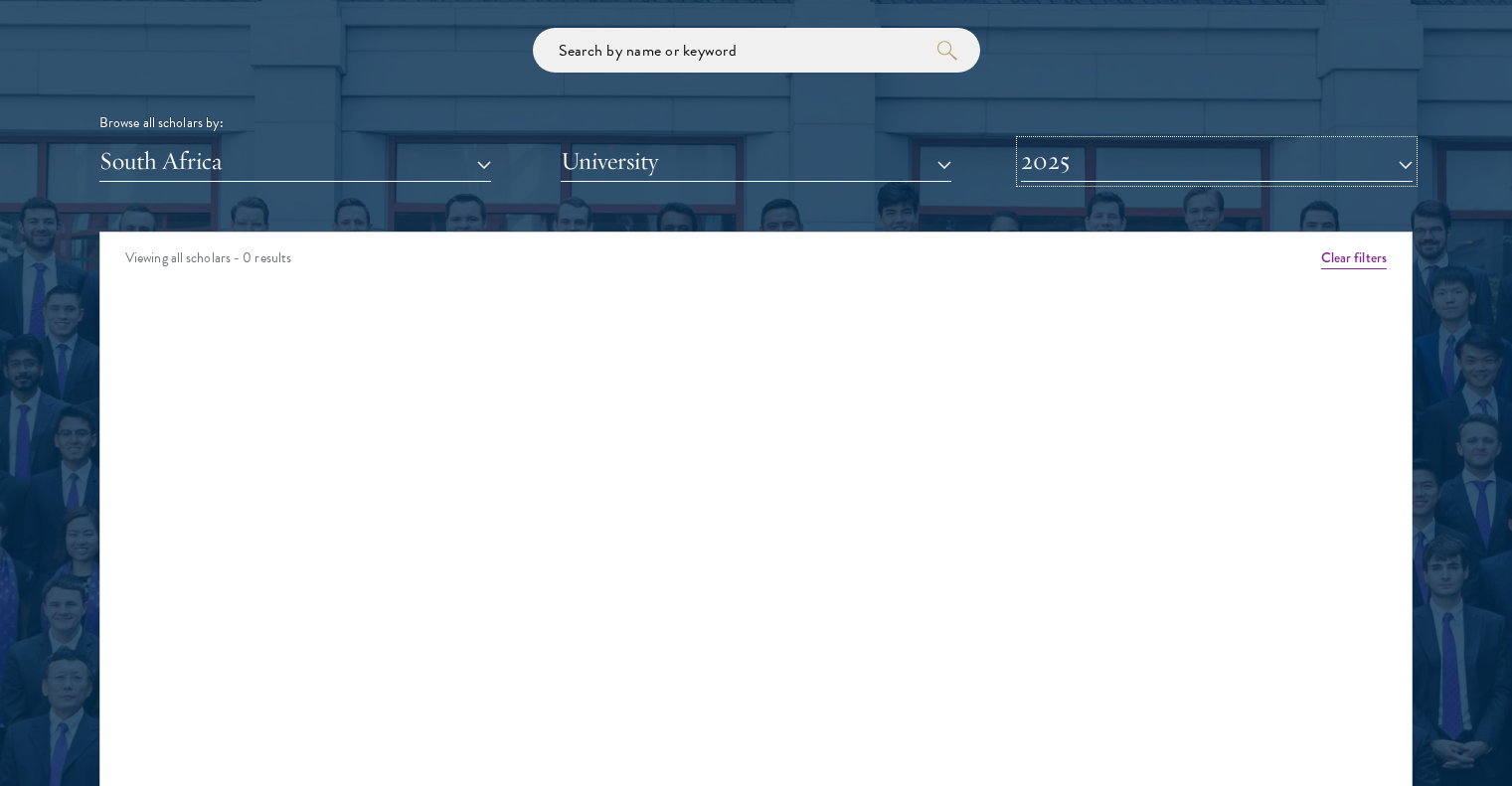click on "2025" at bounding box center [1217, 161] 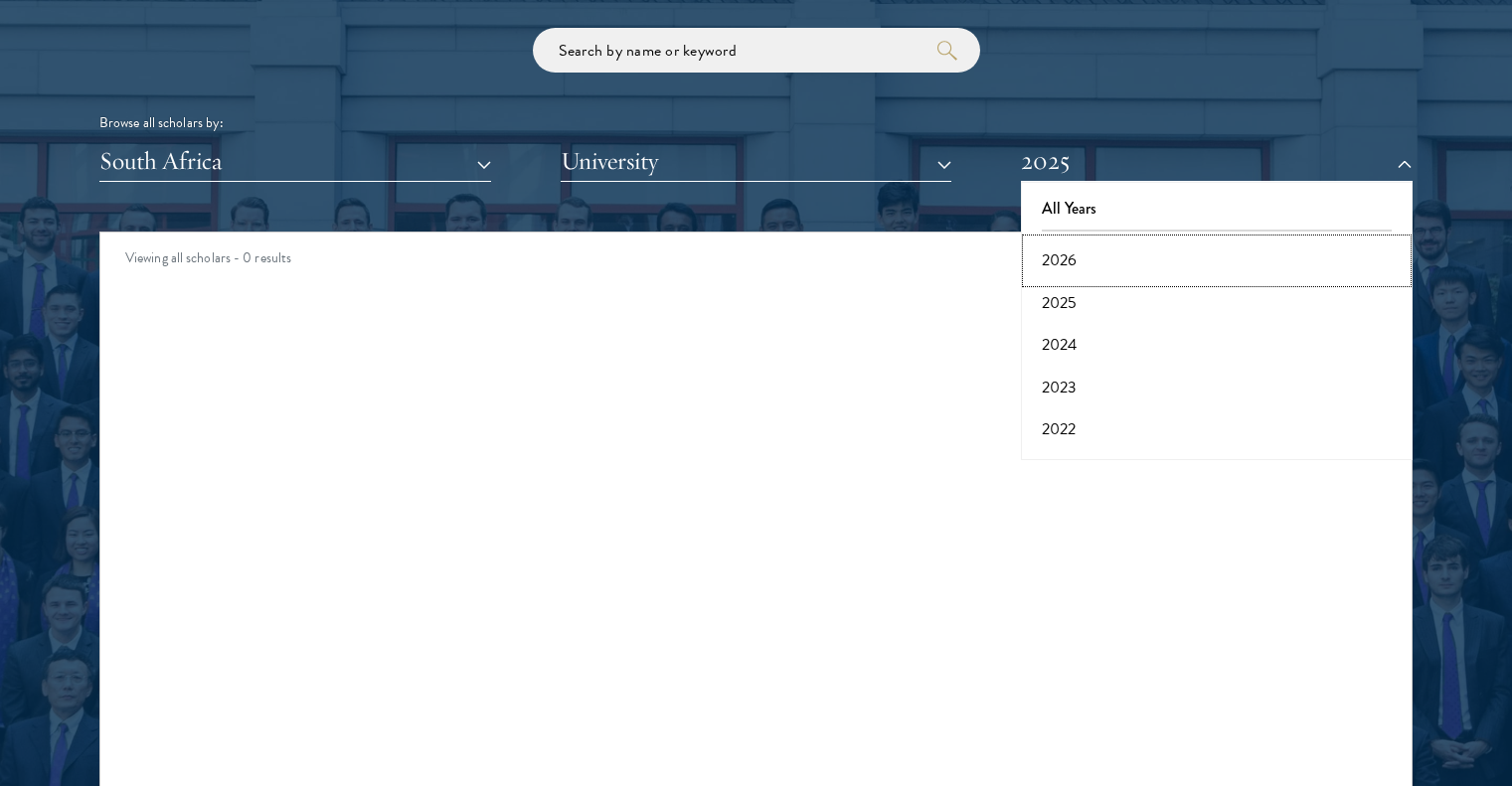 click on "2026" at bounding box center (1217, 260) 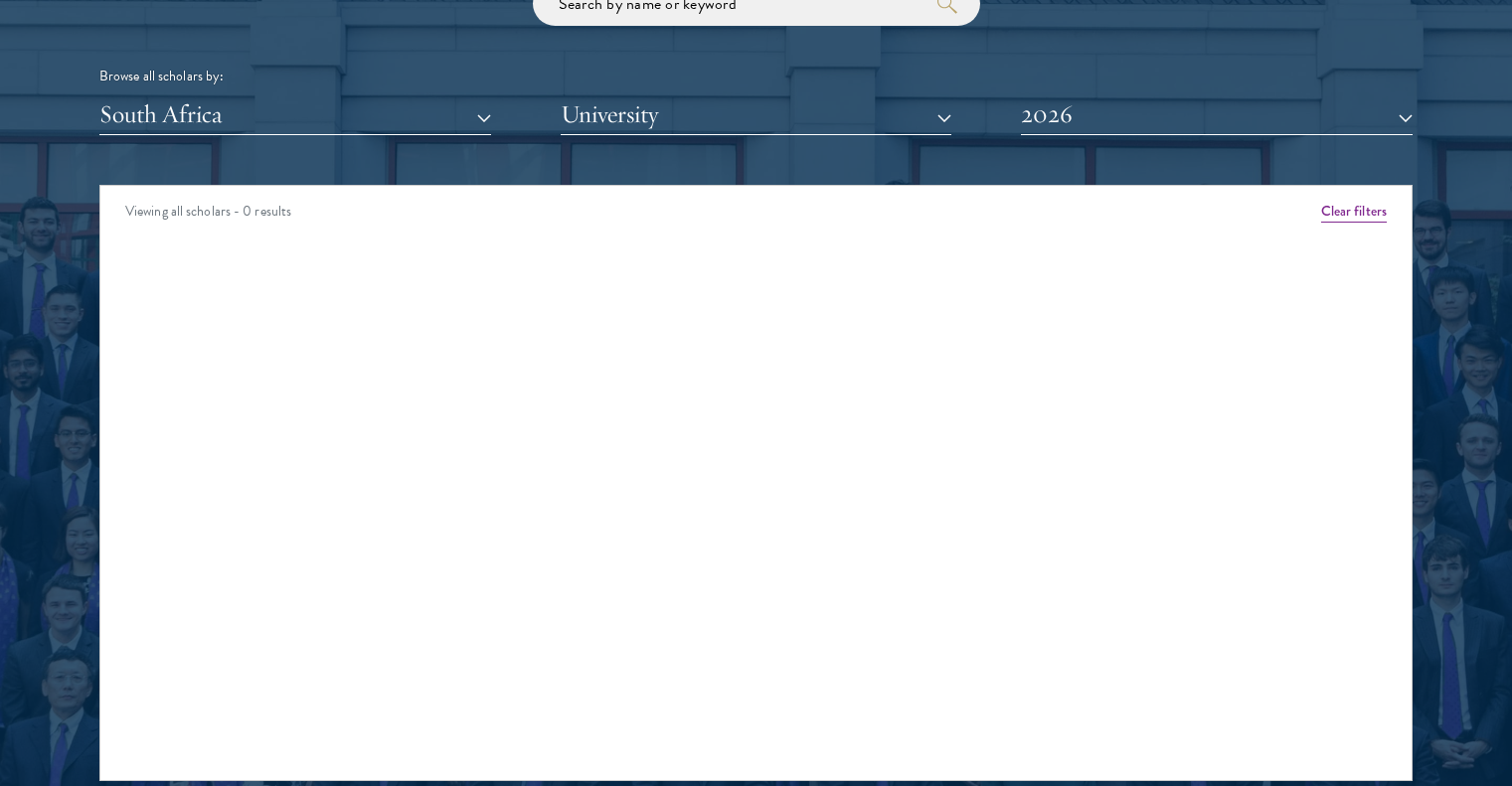 scroll, scrollTop: 2454, scrollLeft: 0, axis: vertical 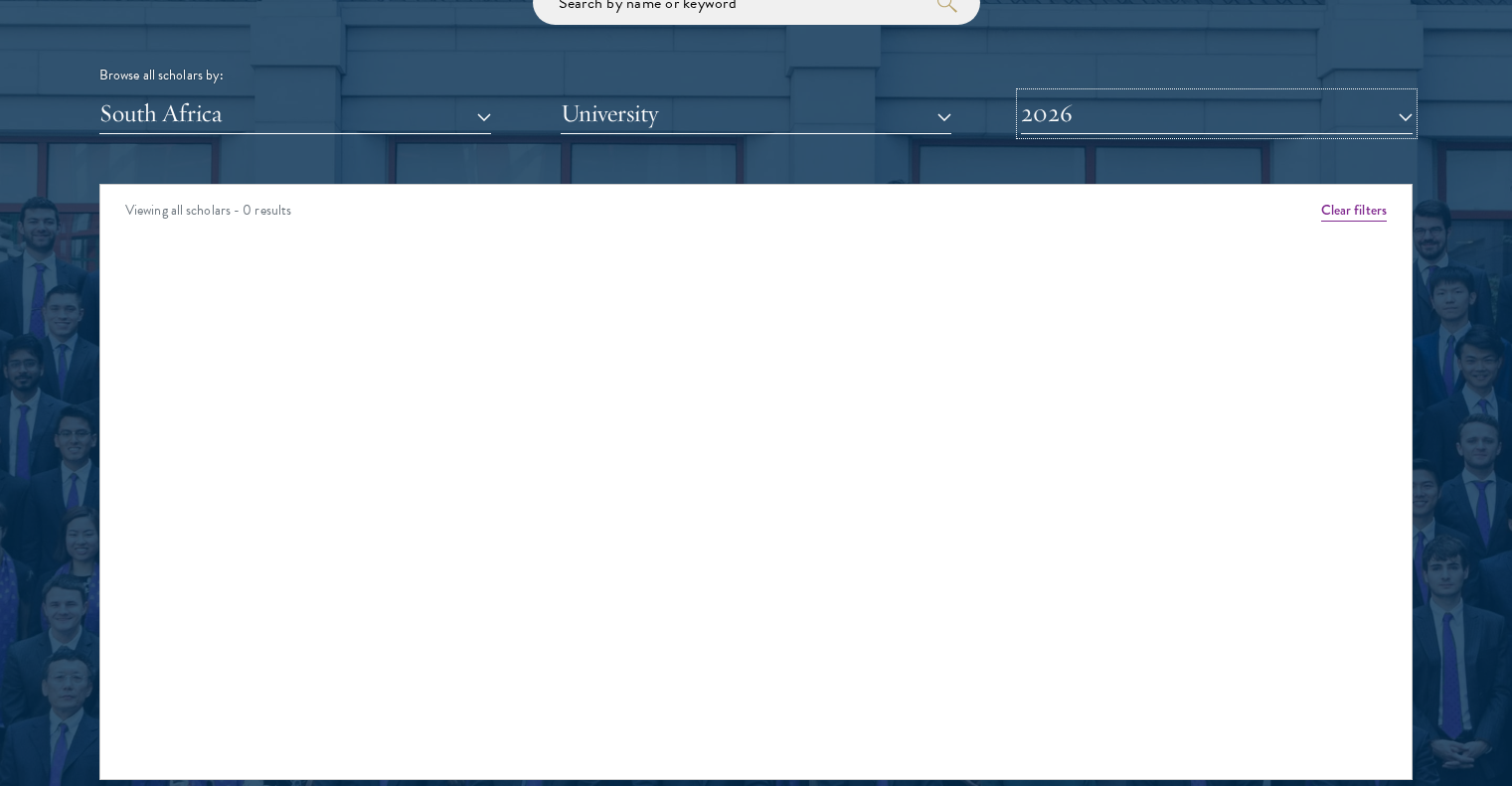 click on "2026" at bounding box center [1217, 113] 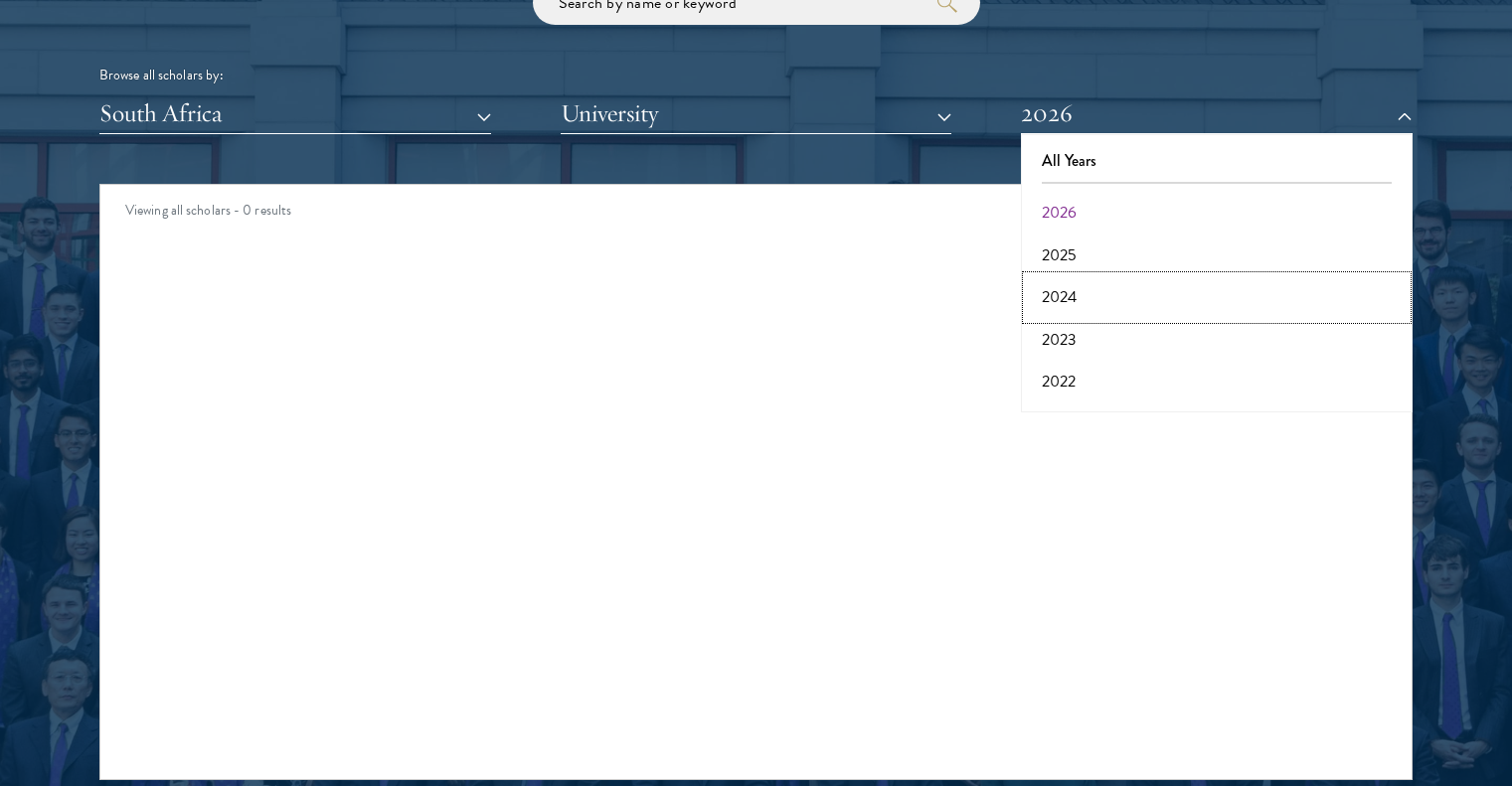 click on "2024" at bounding box center (1217, 297) 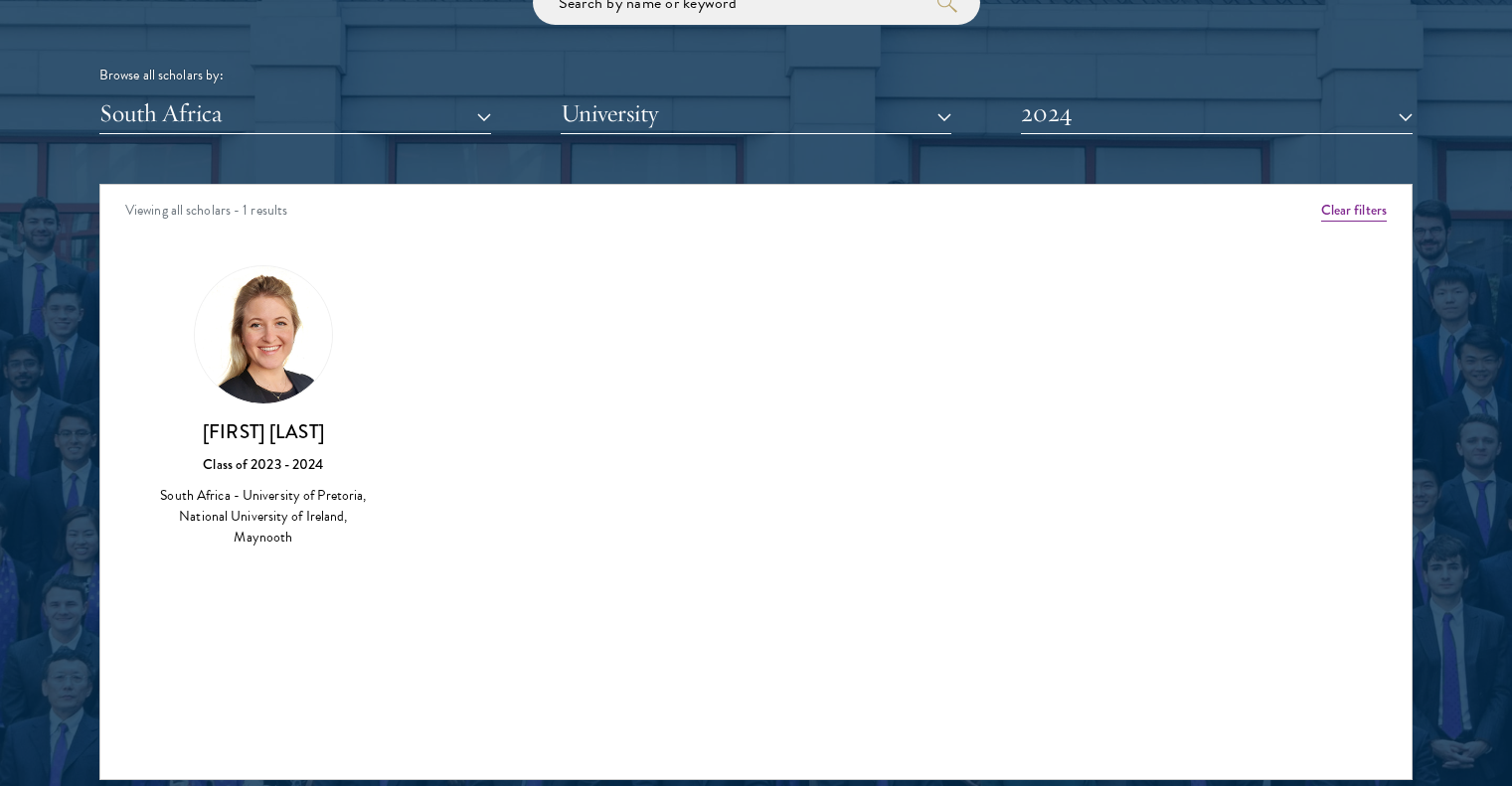 click on "Browse all scholars by:" at bounding box center [756, 75] 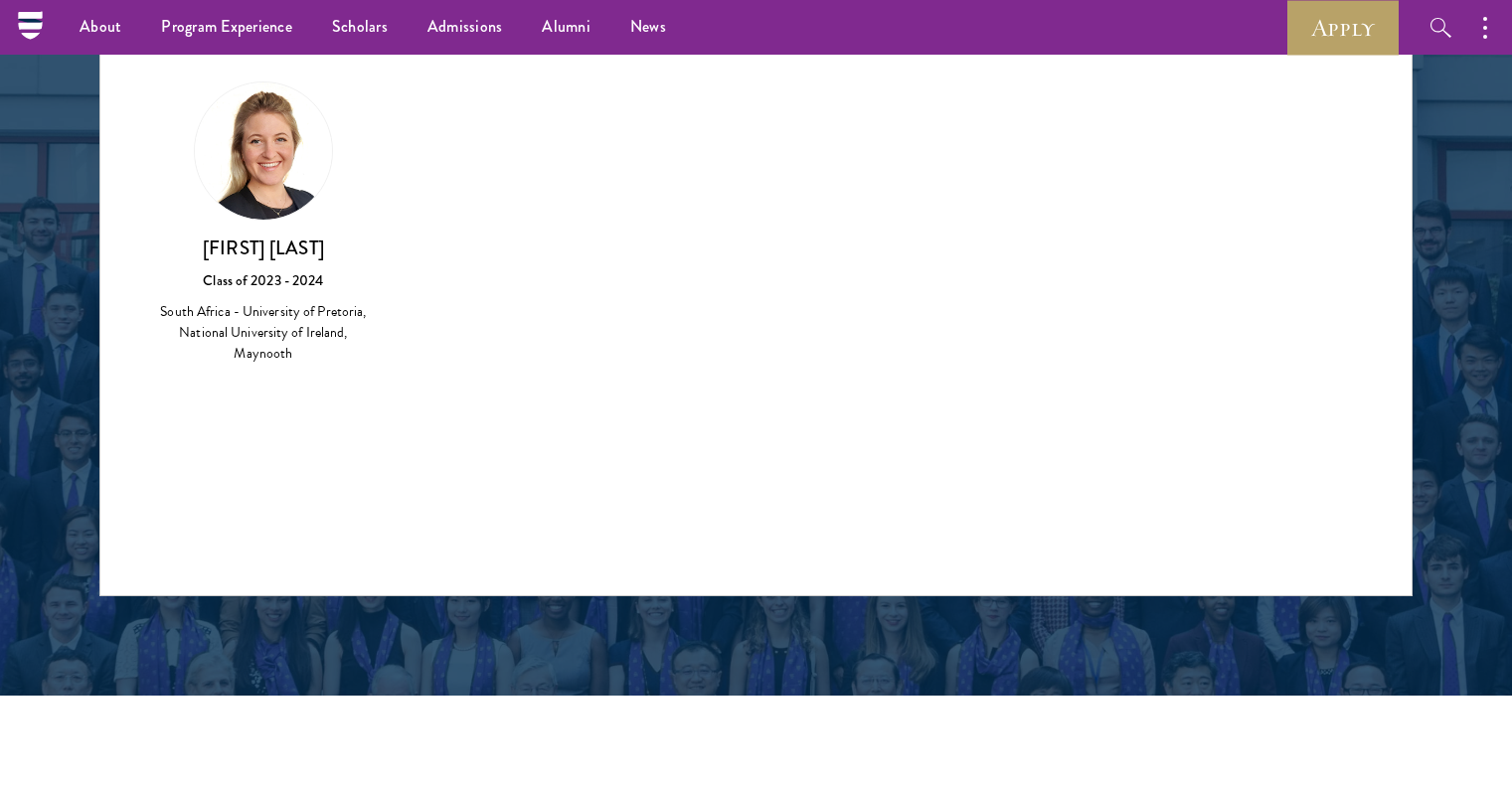 scroll, scrollTop: 2370, scrollLeft: 0, axis: vertical 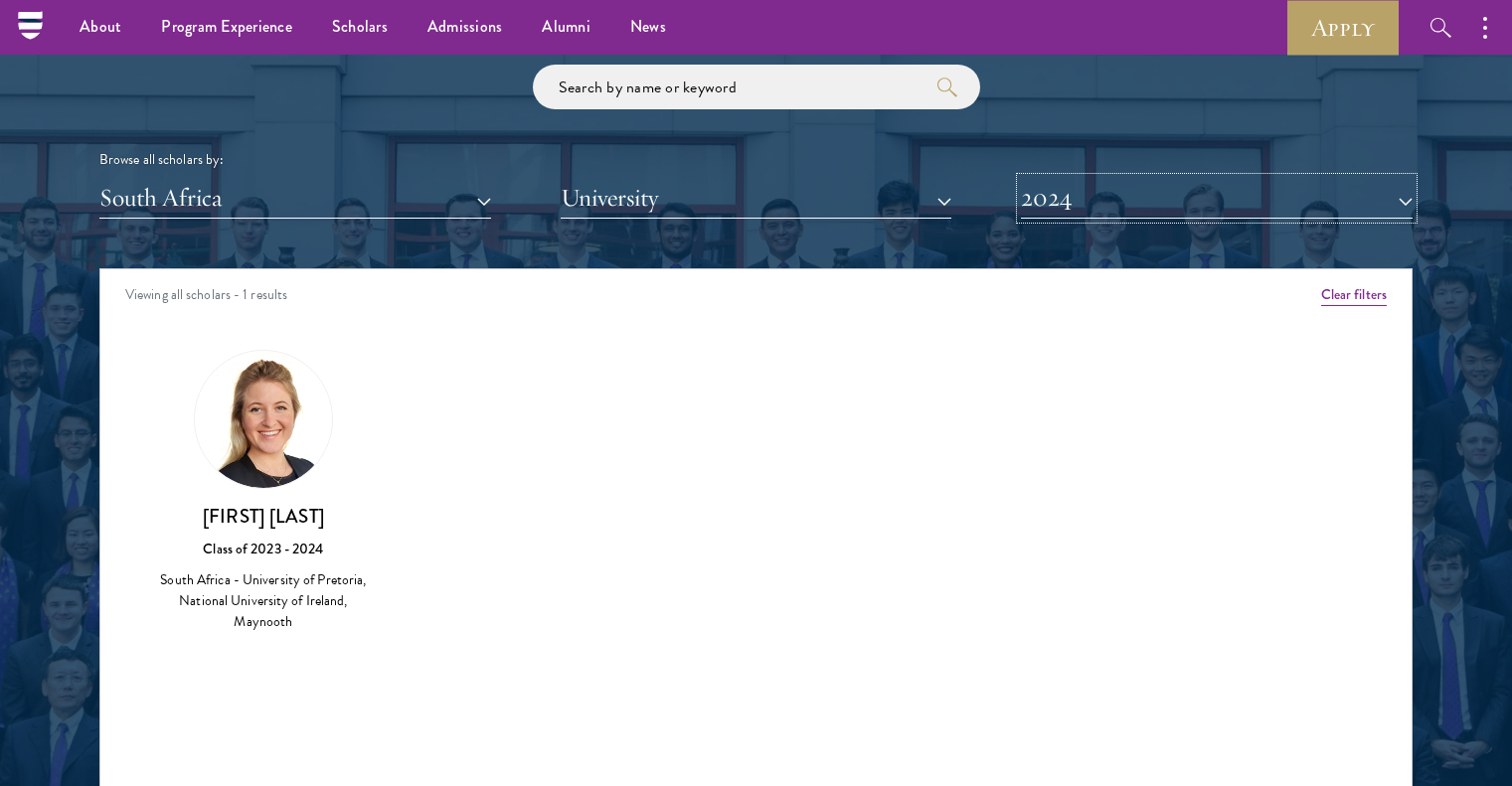click on "2024" at bounding box center [1217, 198] 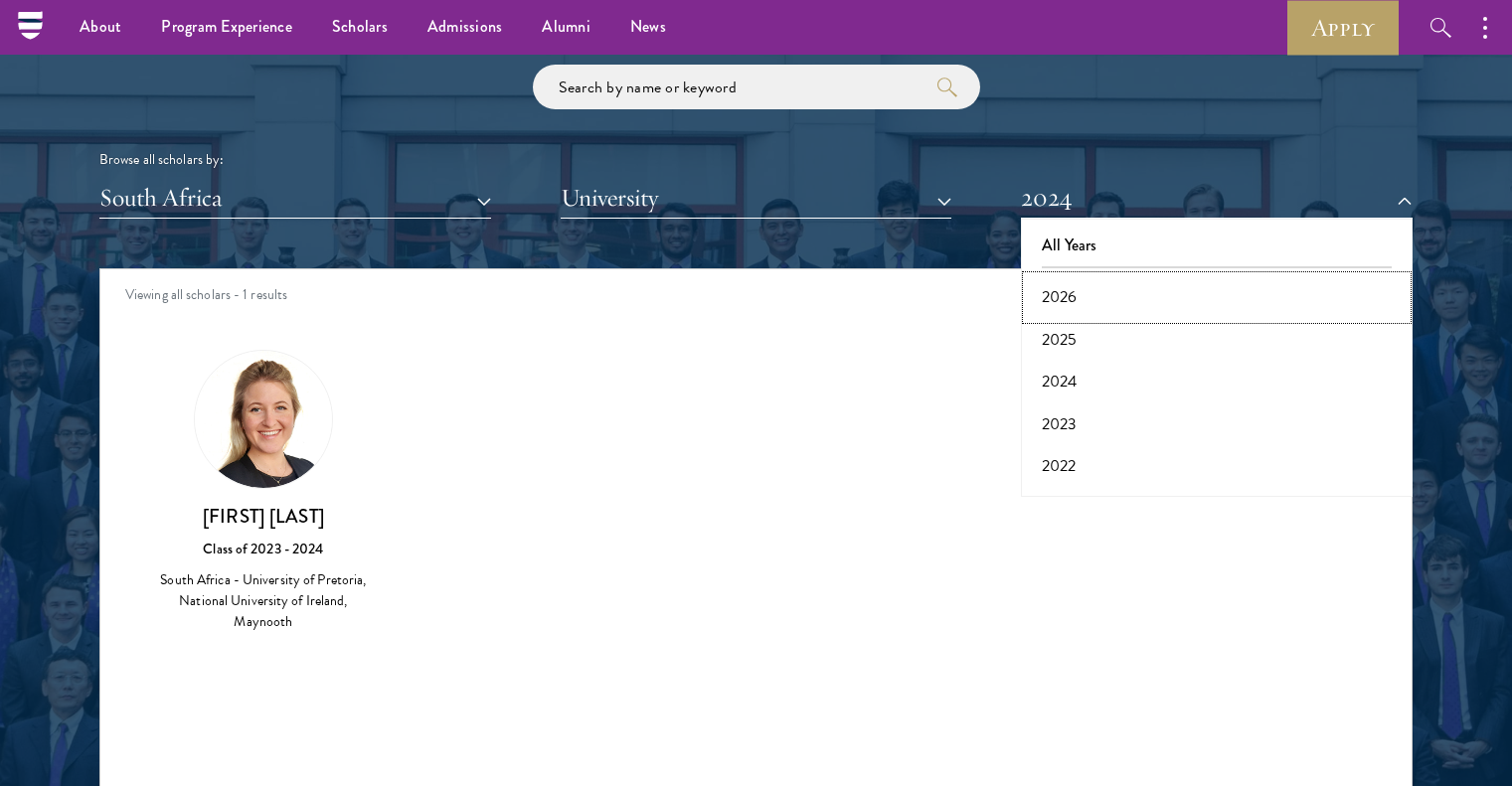 click on "2026" at bounding box center [1217, 297] 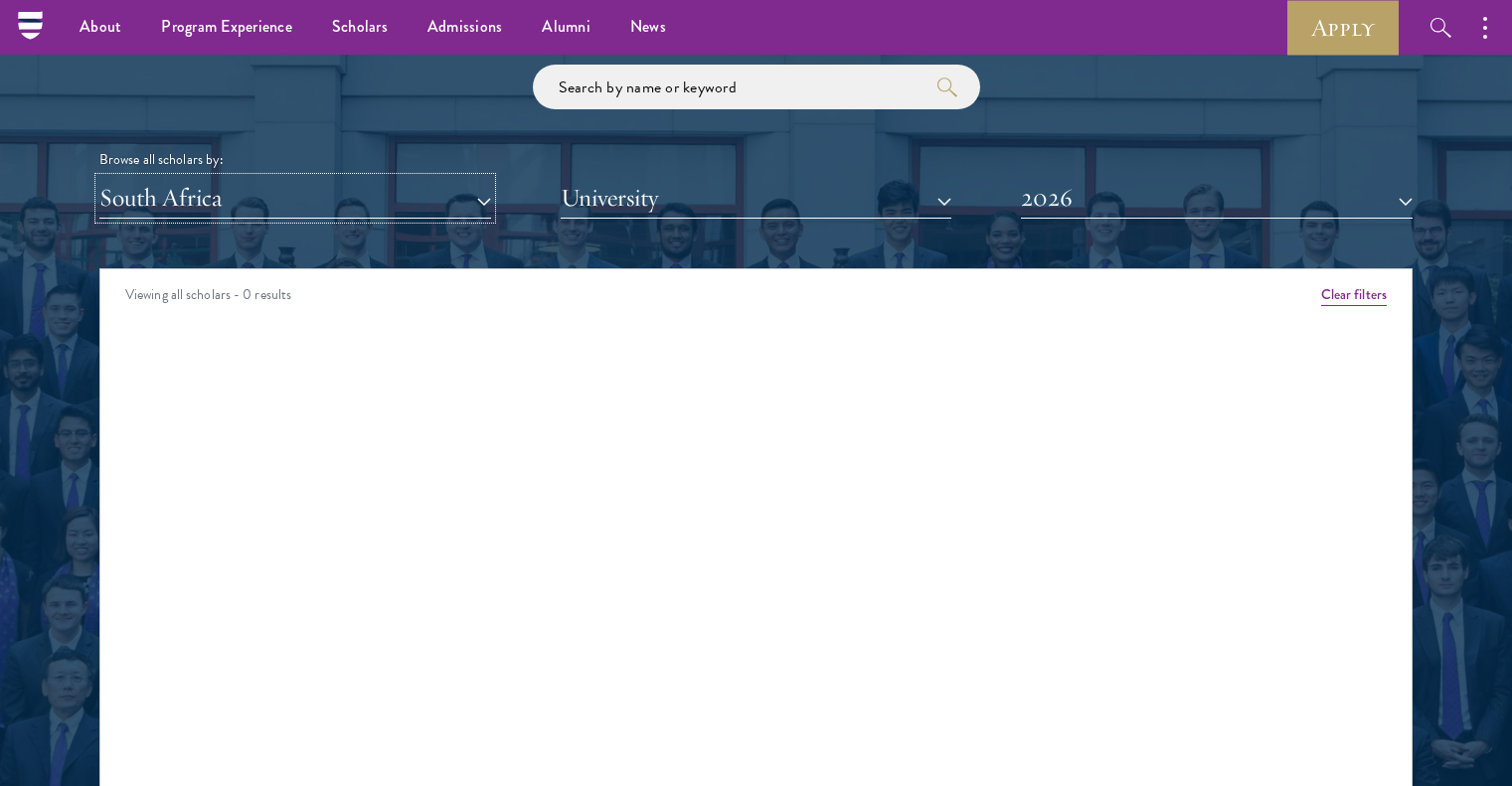 click on "South Africa" at bounding box center [295, 198] 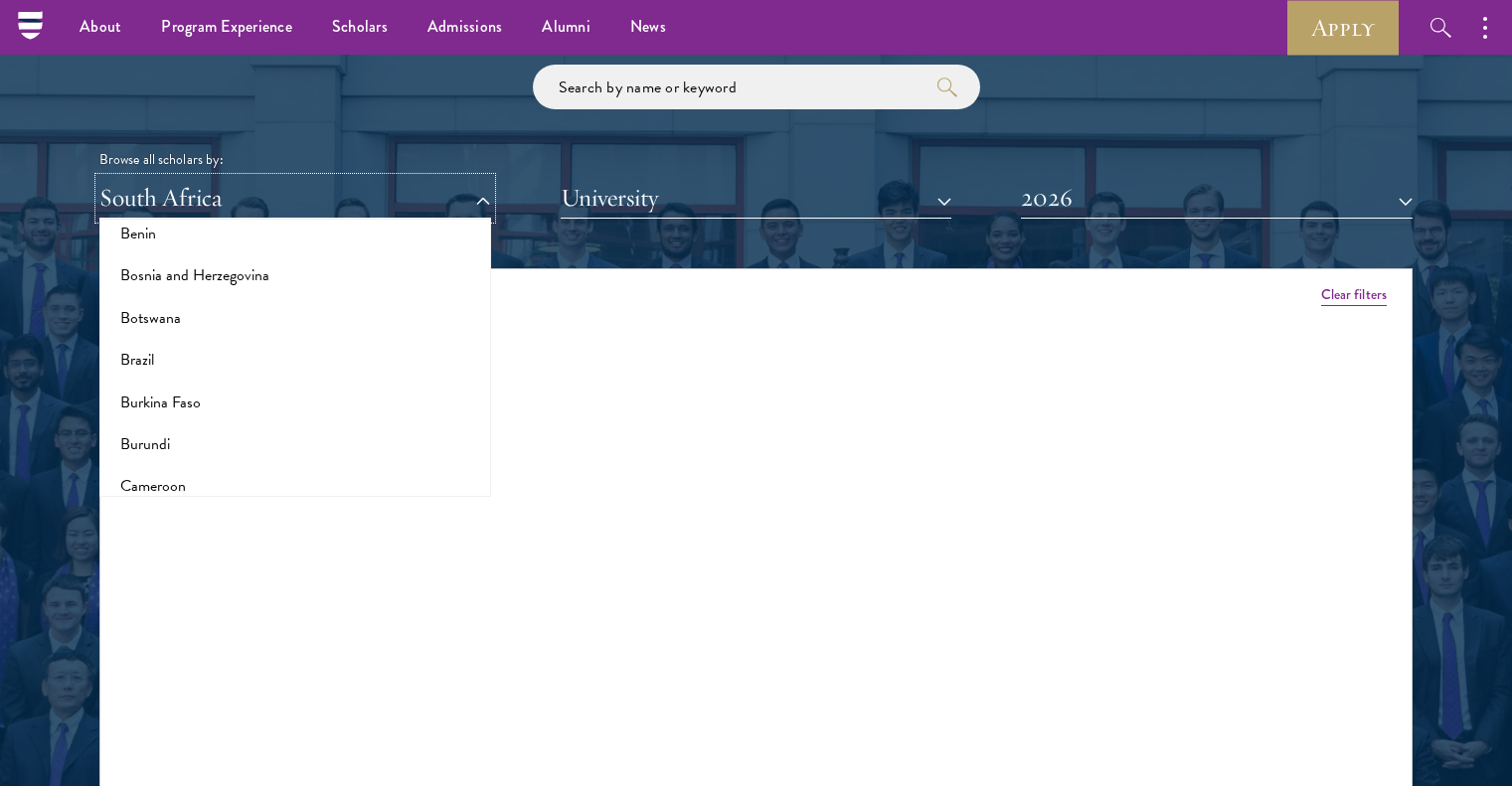 scroll, scrollTop: 0, scrollLeft: 0, axis: both 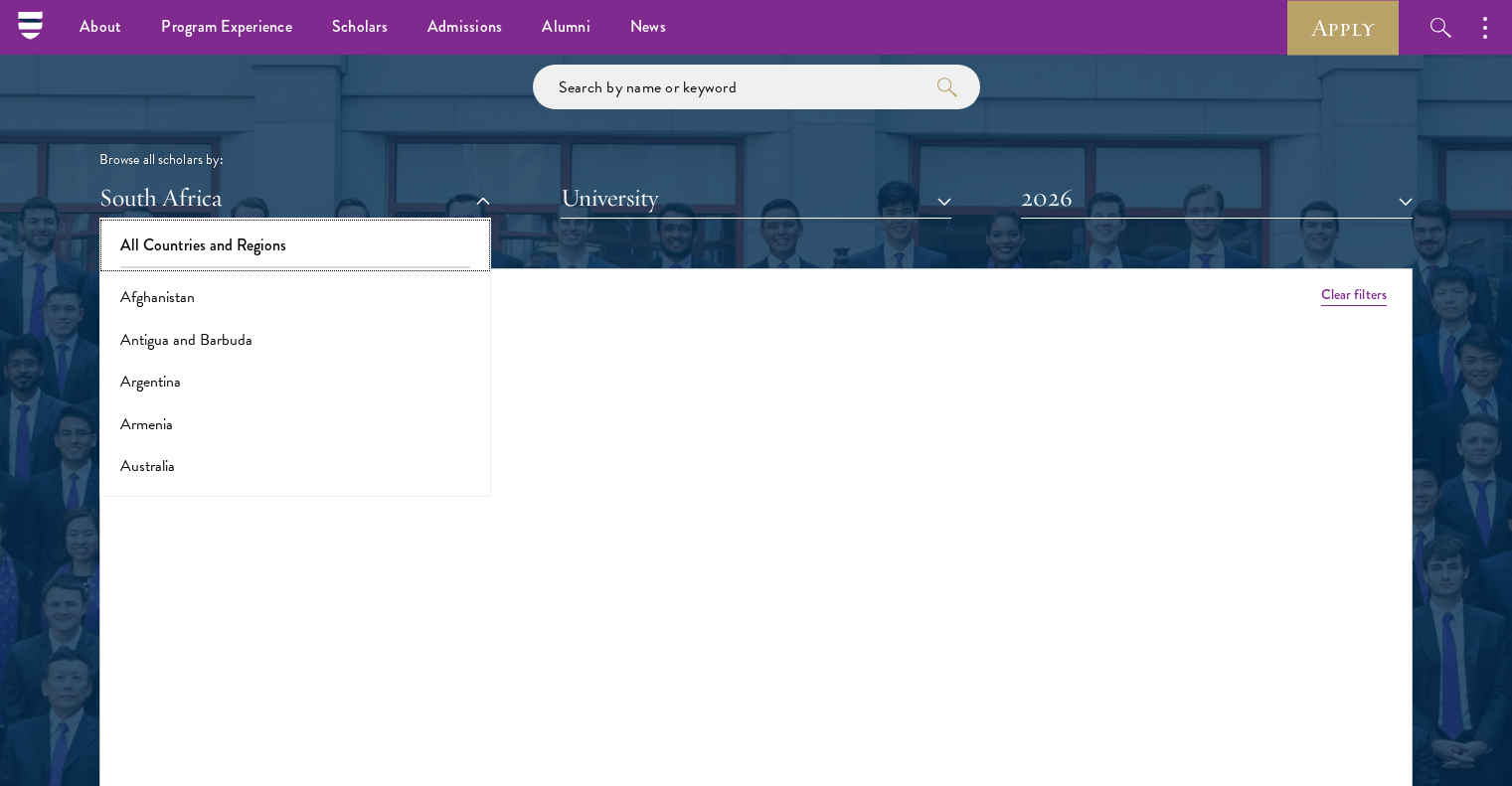 click on "All Countries and Regions" at bounding box center (295, 245) 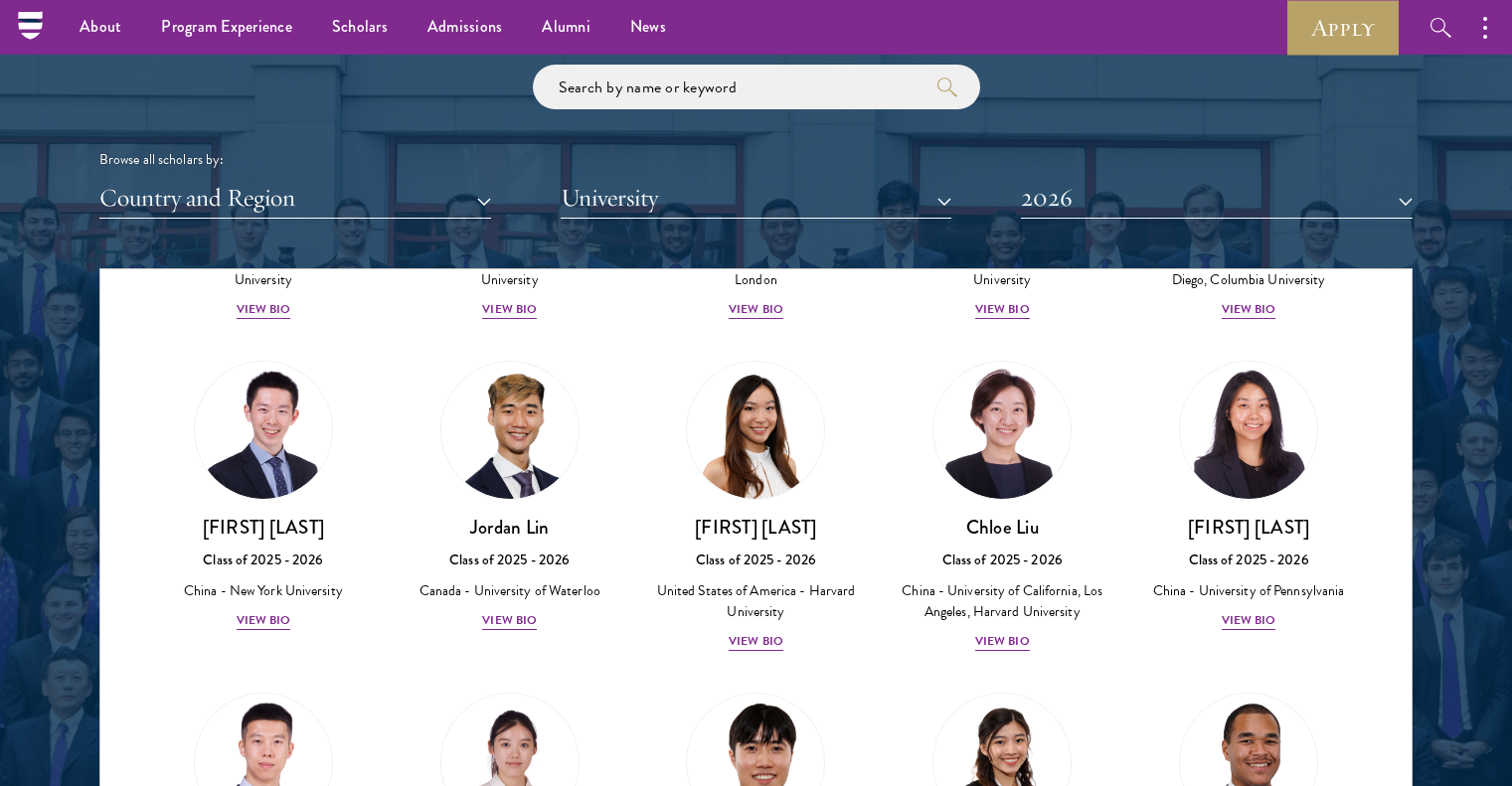 scroll, scrollTop: 4827, scrollLeft: 0, axis: vertical 